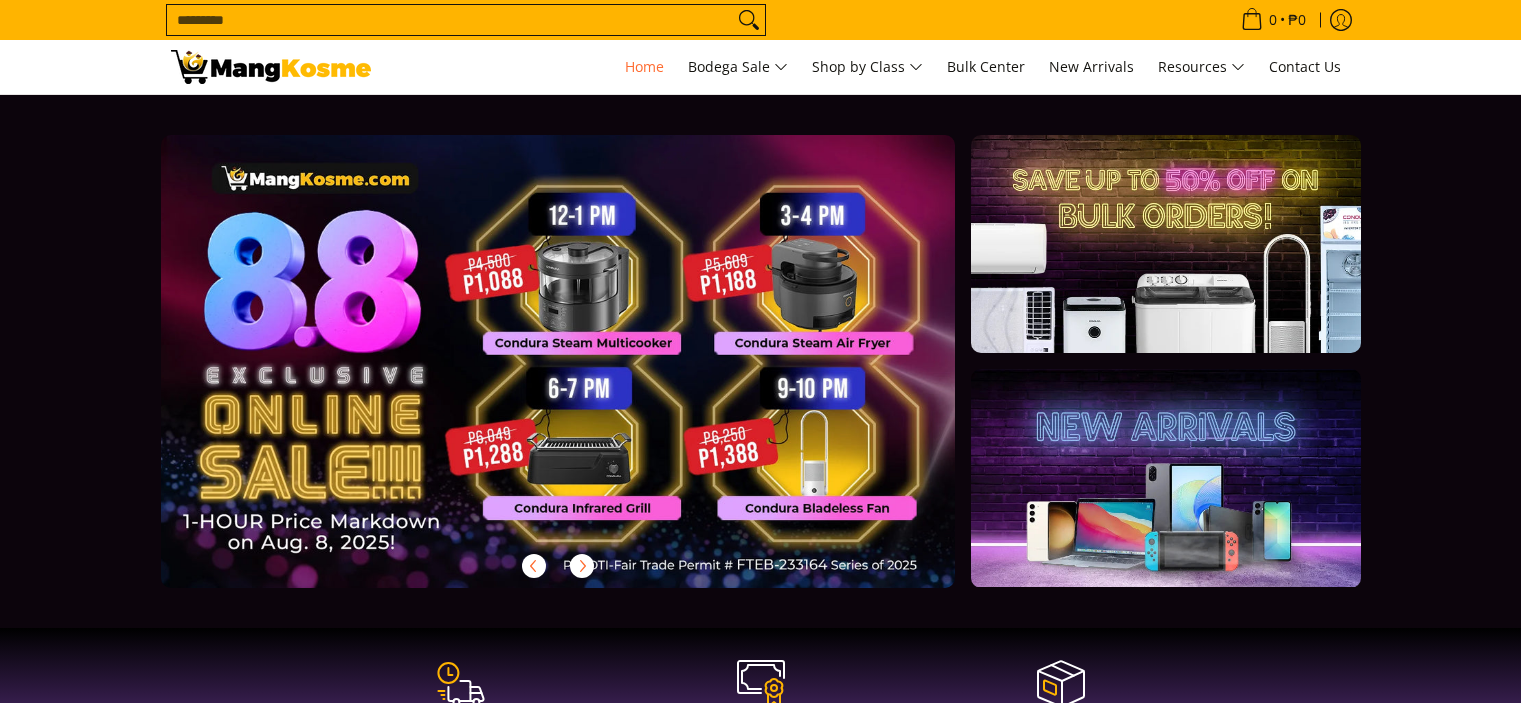 scroll, scrollTop: 0, scrollLeft: 0, axis: both 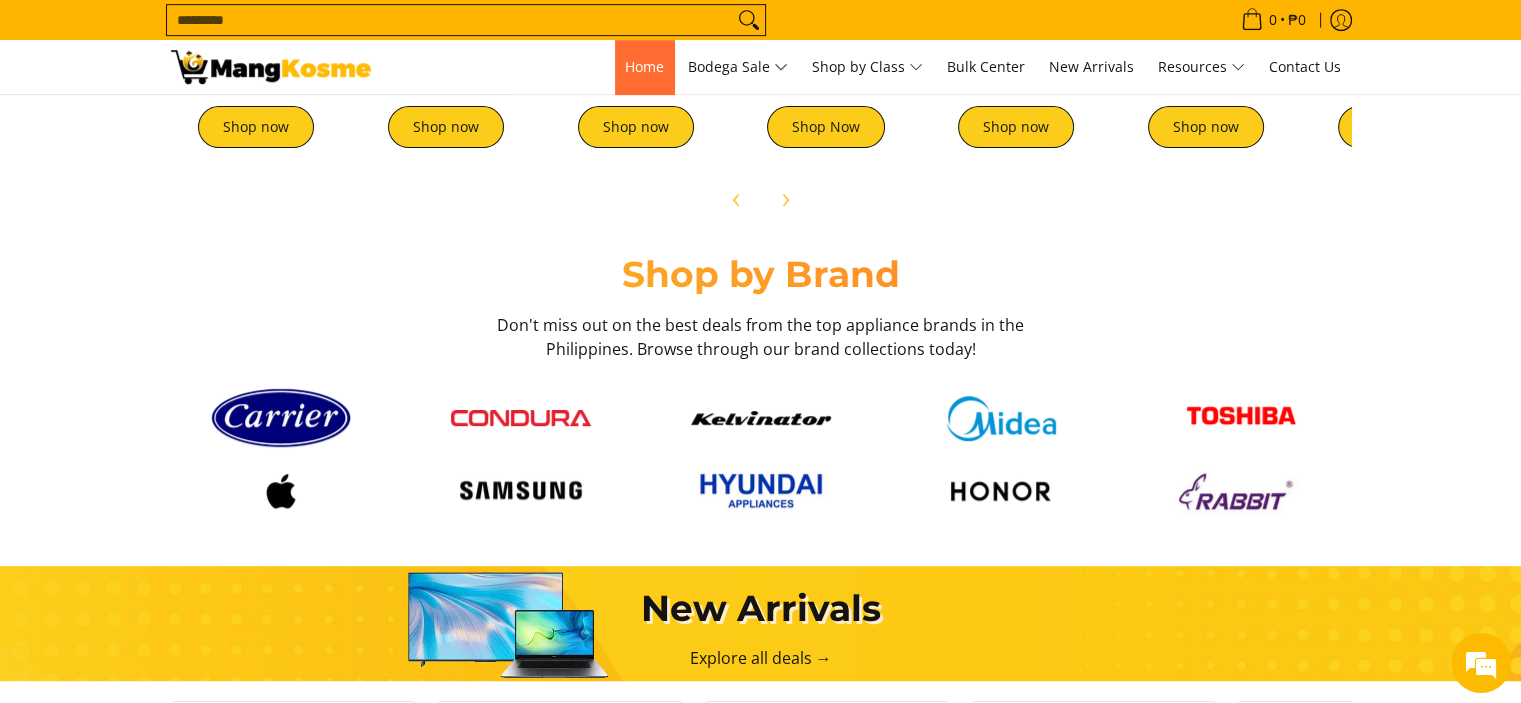 click on "Home" at bounding box center [644, 66] 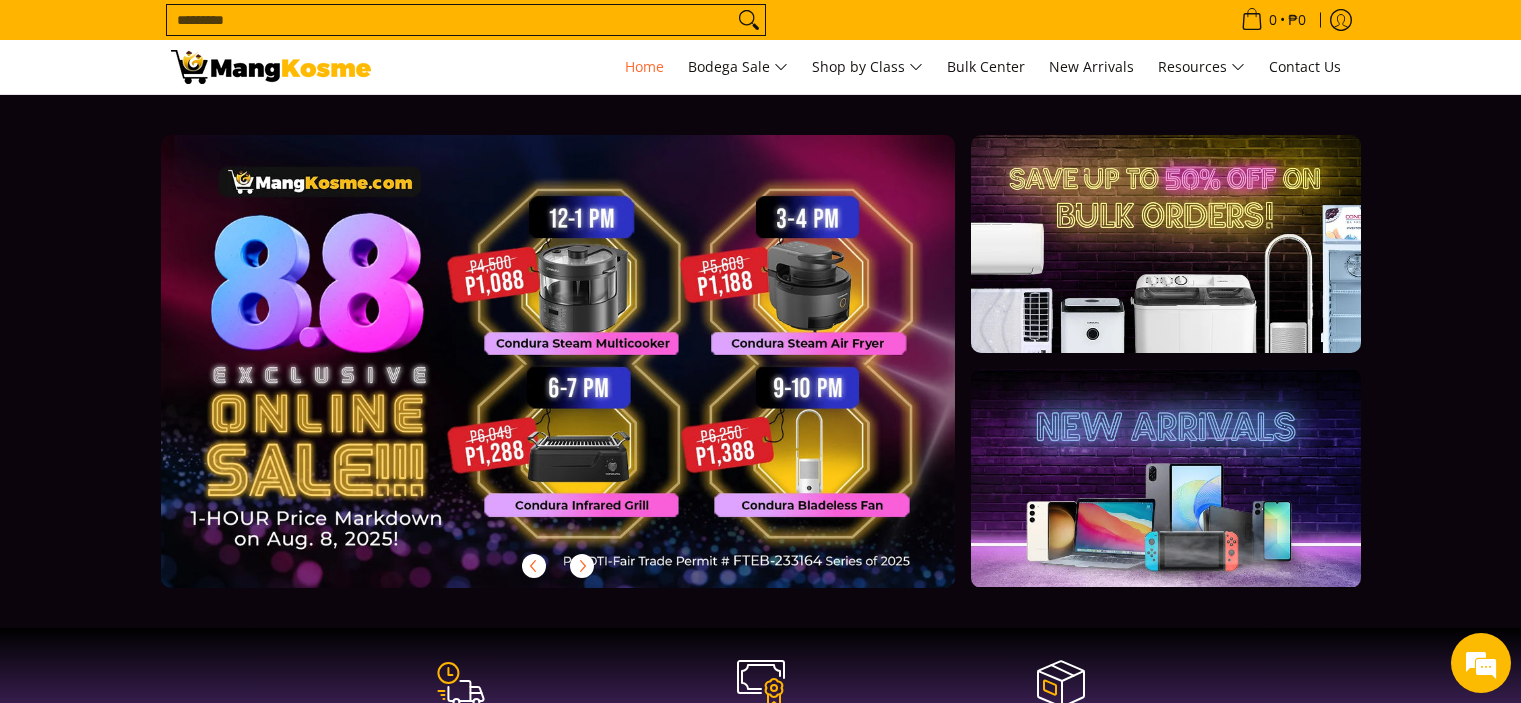 scroll, scrollTop: 0, scrollLeft: 0, axis: both 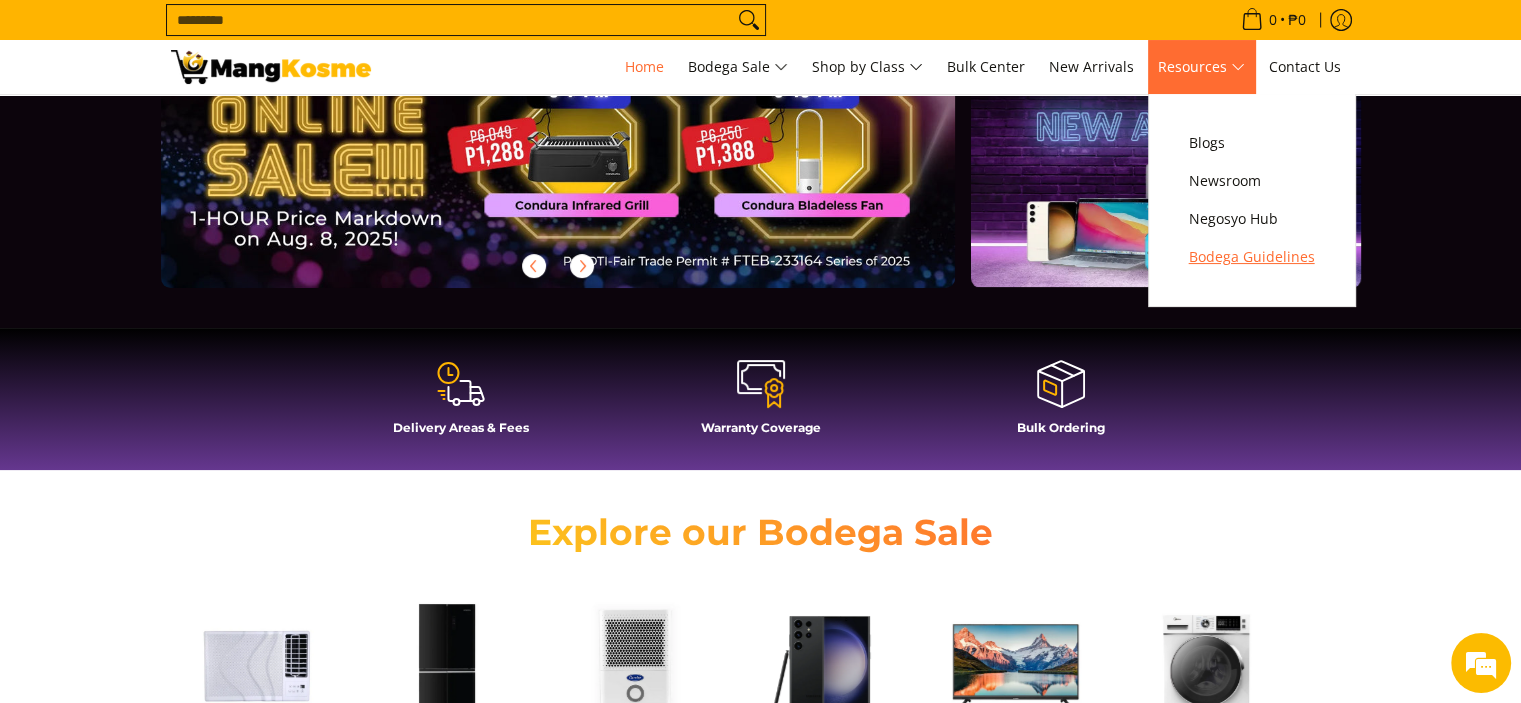 click on "Bodega Guidelines" at bounding box center (1252, 257) 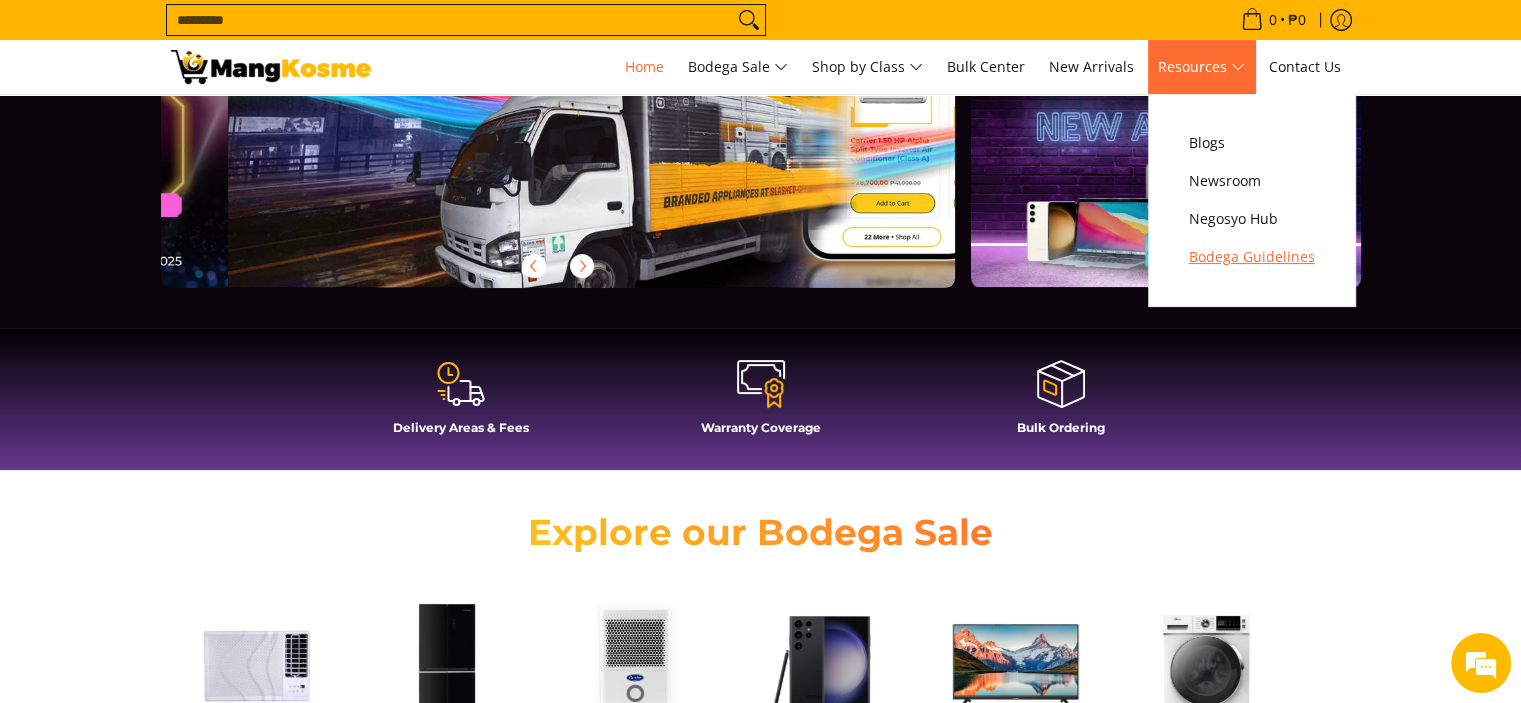 scroll, scrollTop: 0, scrollLeft: 795, axis: horizontal 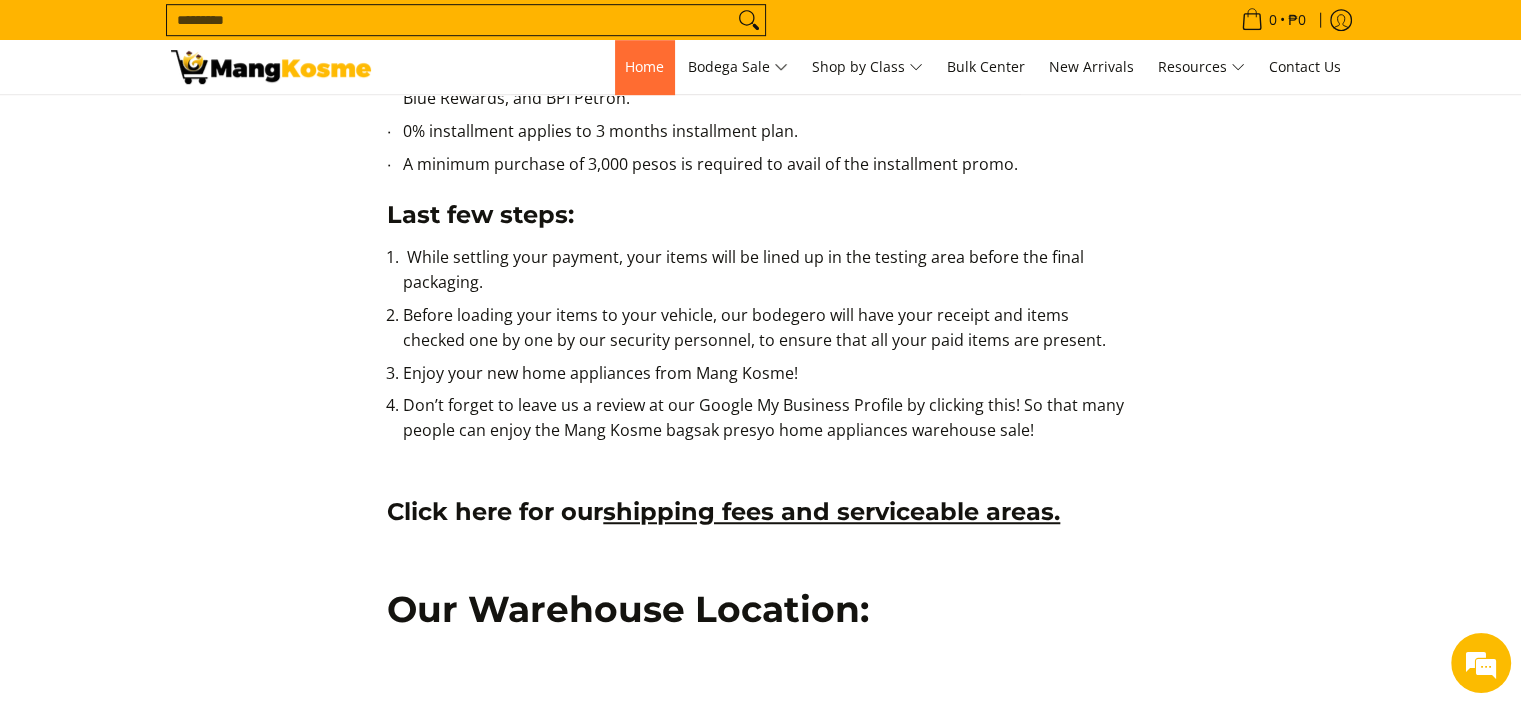 click on "Home" at bounding box center (644, 67) 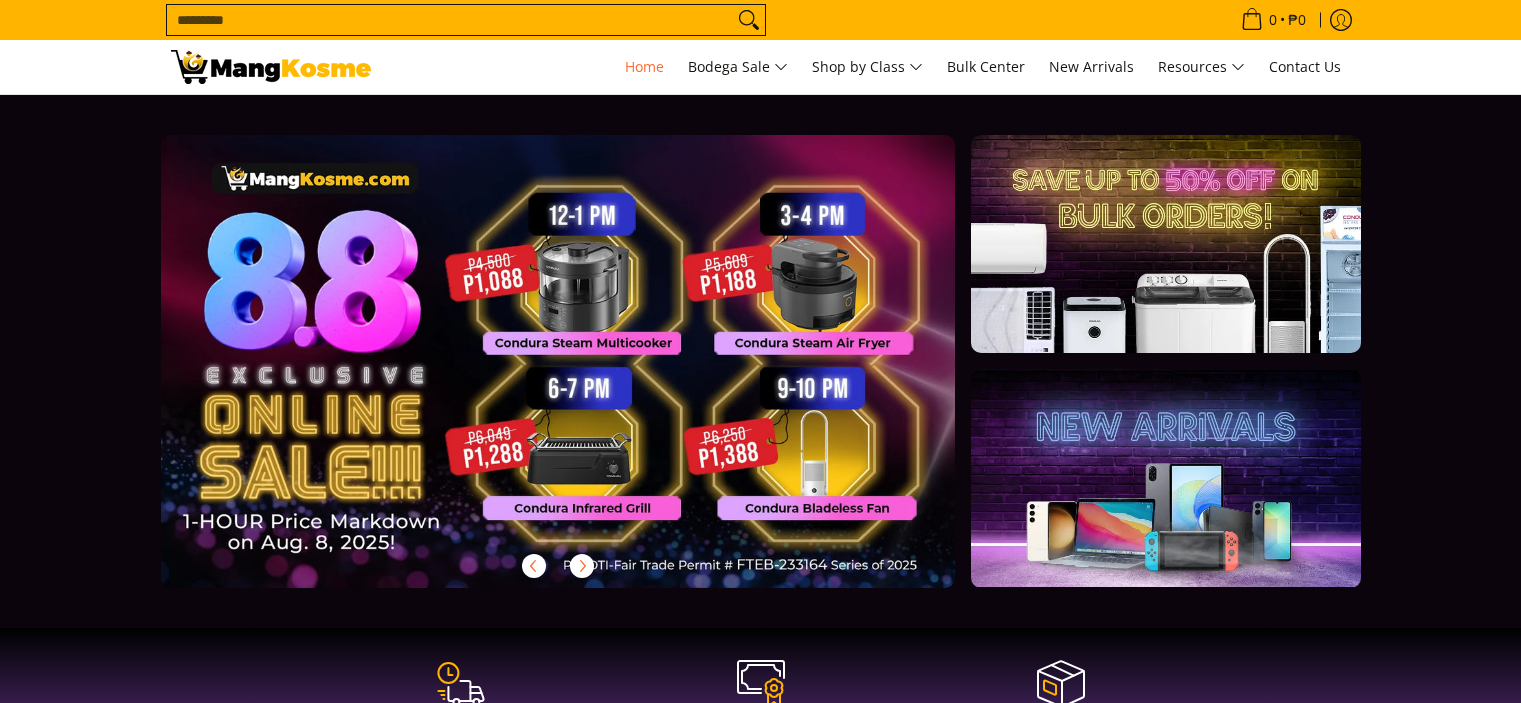 scroll, scrollTop: 0, scrollLeft: 0, axis: both 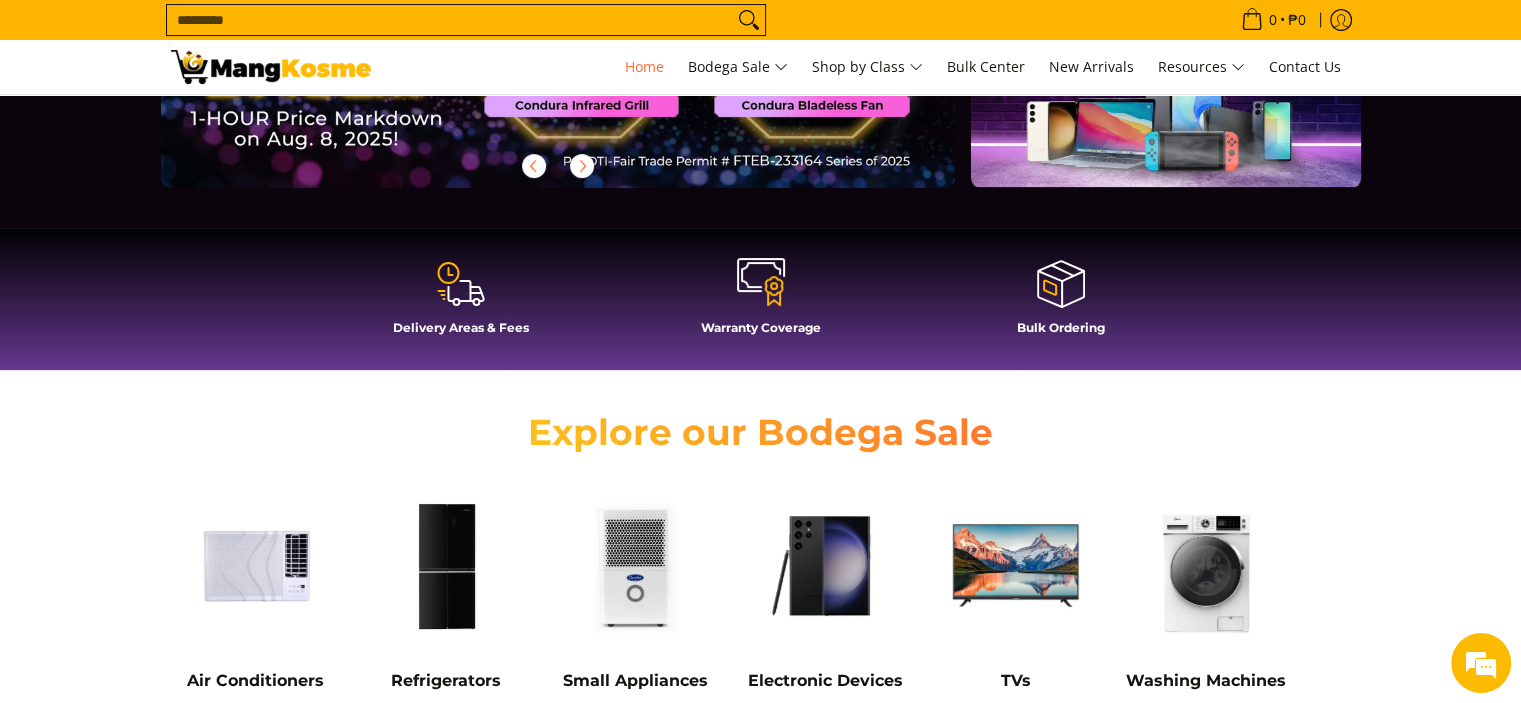 click 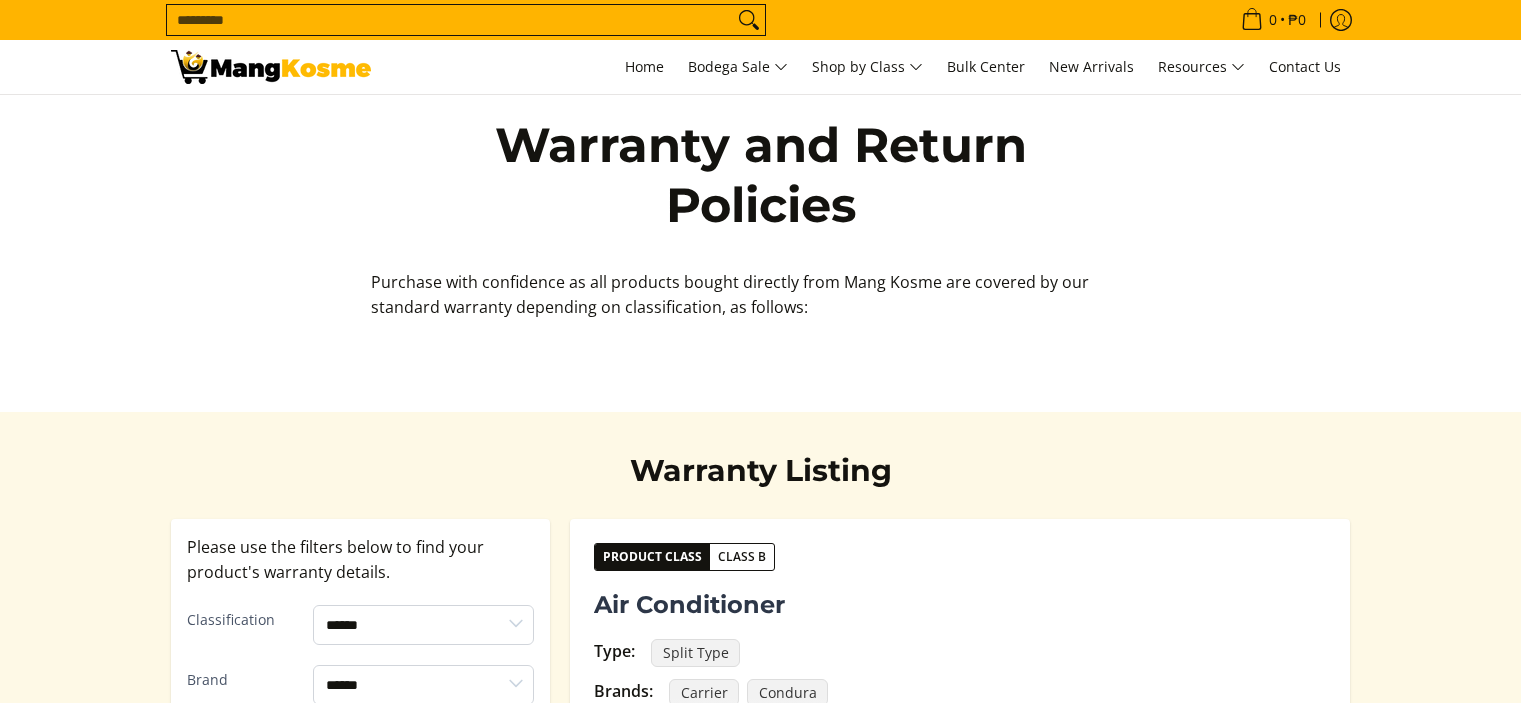 scroll, scrollTop: 0, scrollLeft: 0, axis: both 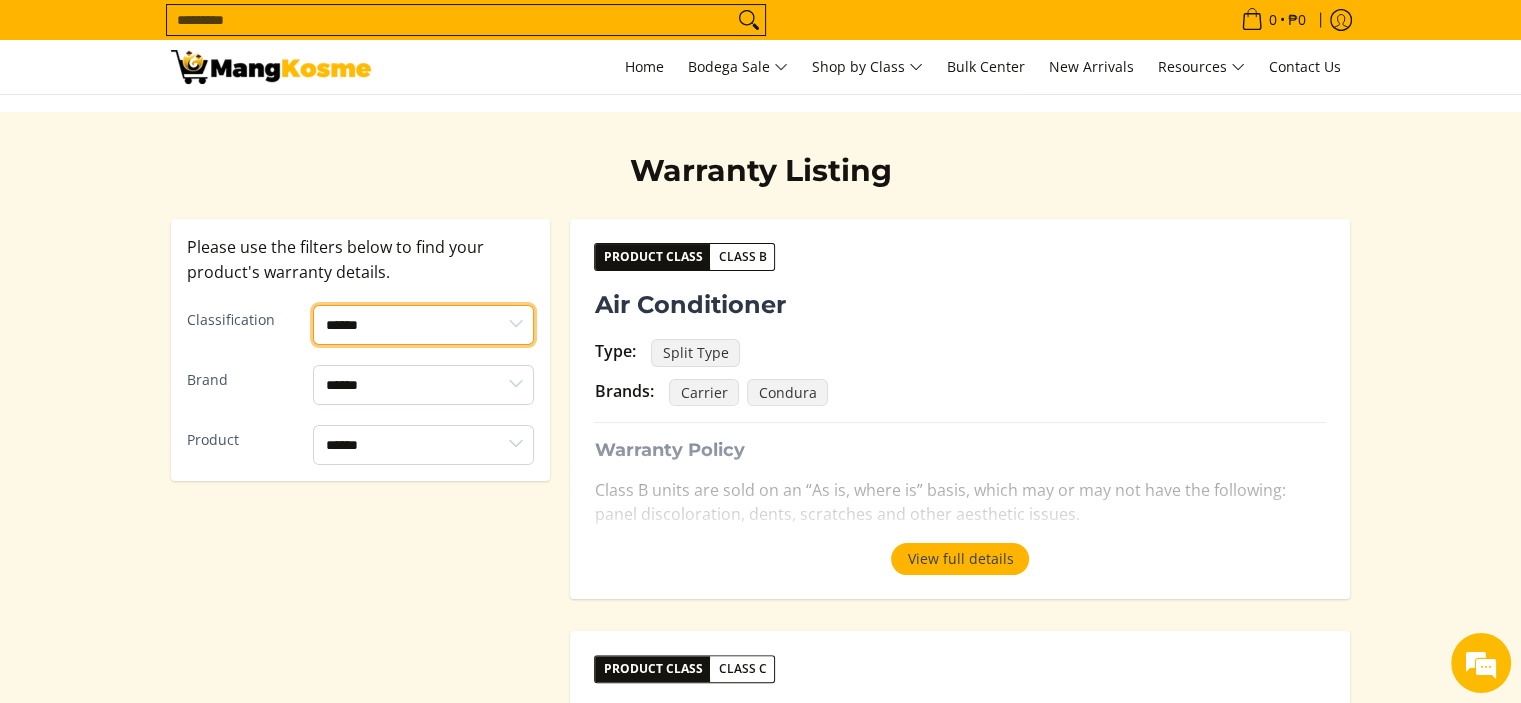 click on "****** ******* *******" at bounding box center (423, 325) 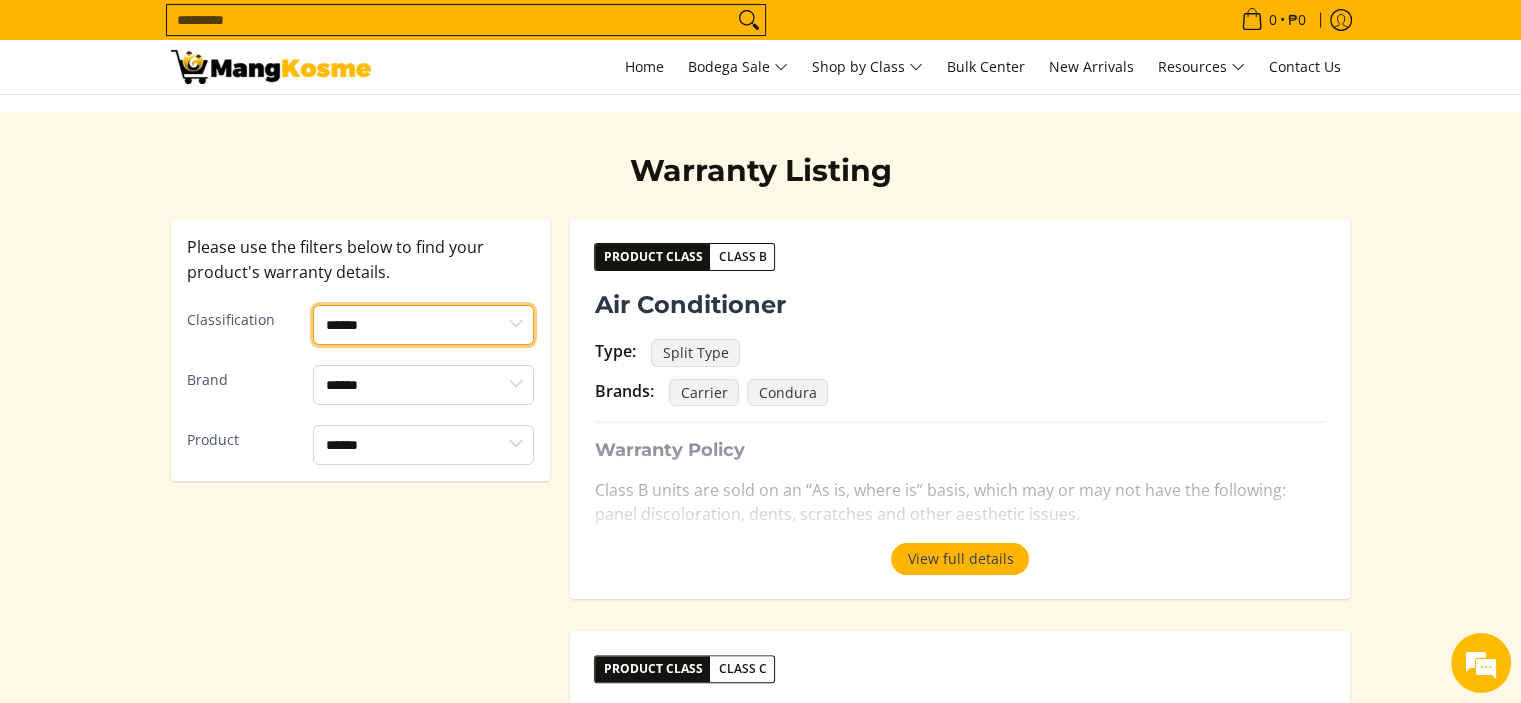 select on "*******" 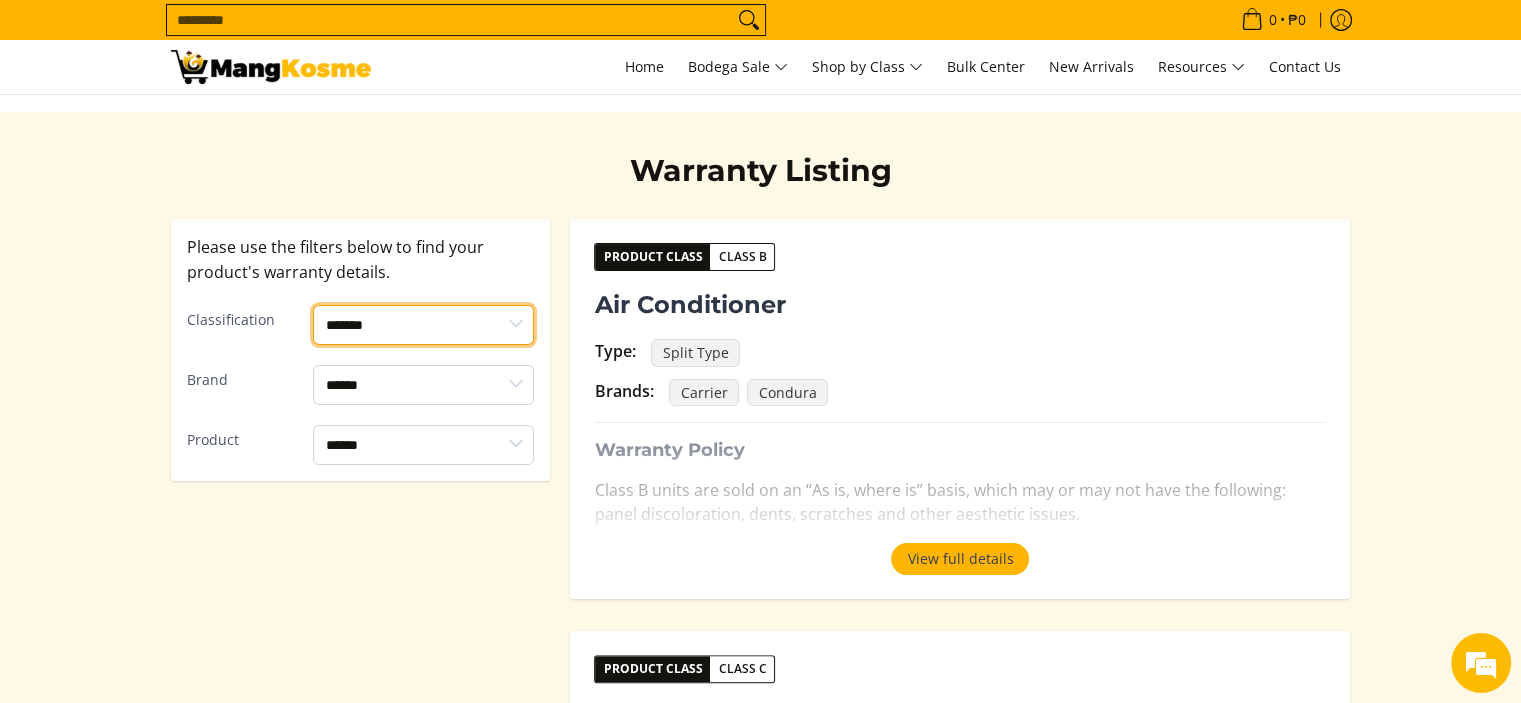 click on "****** ******* *******" at bounding box center (423, 325) 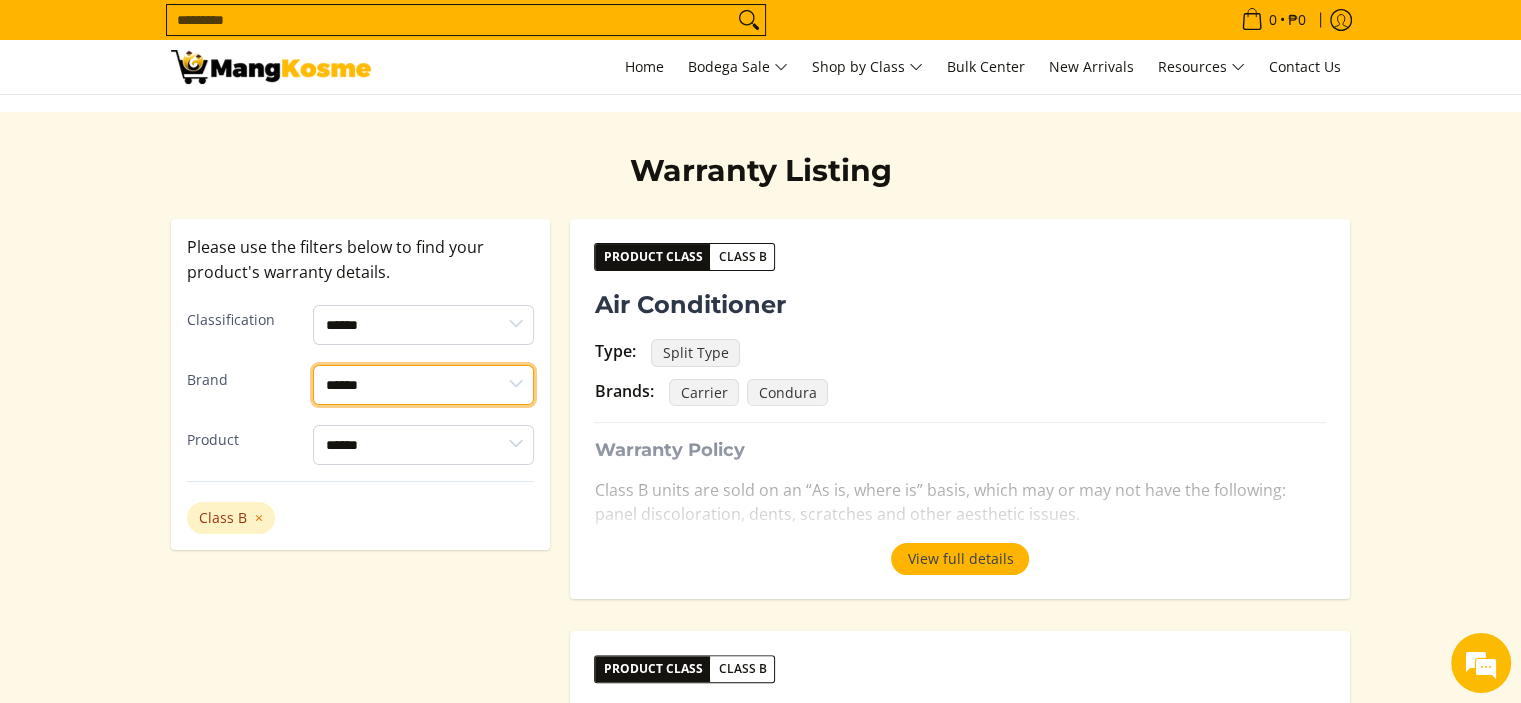 click on "****** ******* ******* ***" at bounding box center [423, 385] 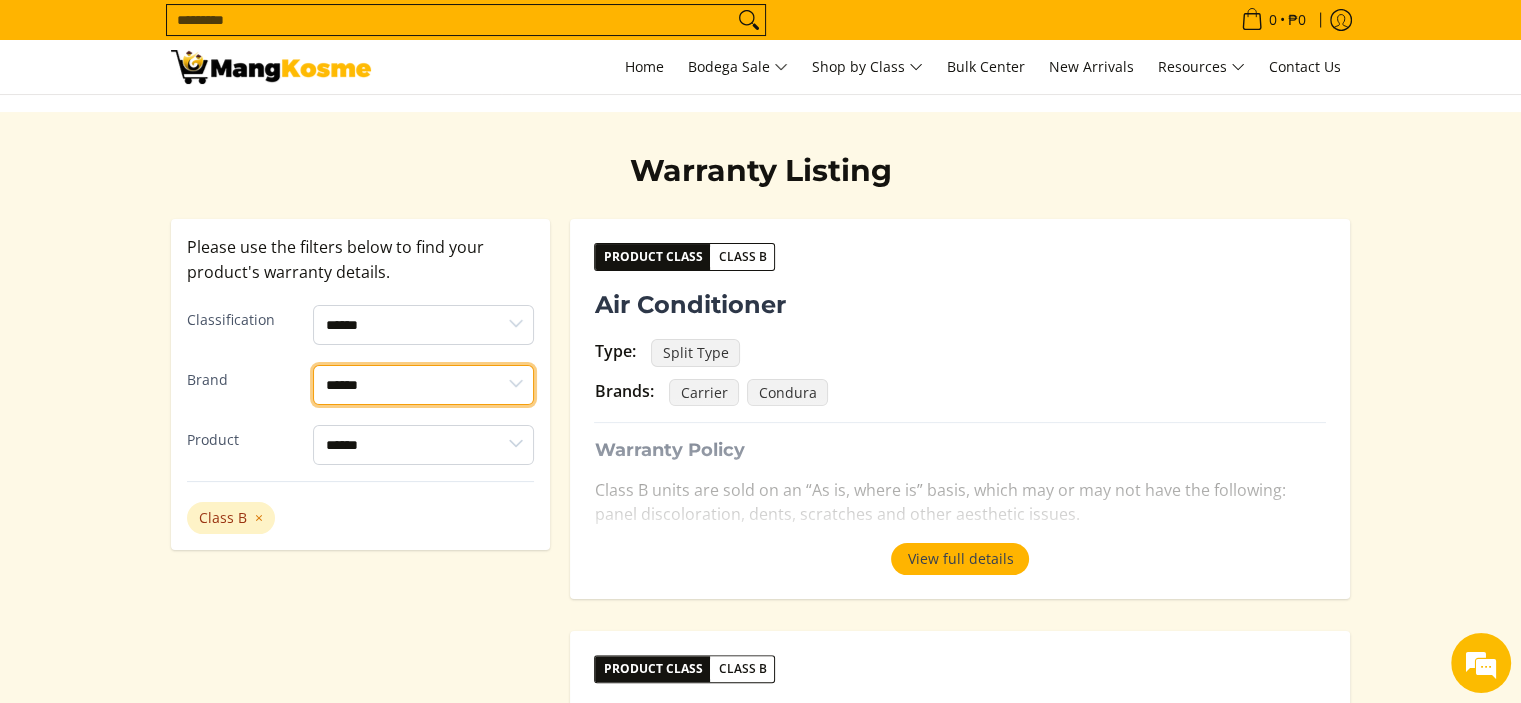 scroll, scrollTop: 0, scrollLeft: 0, axis: both 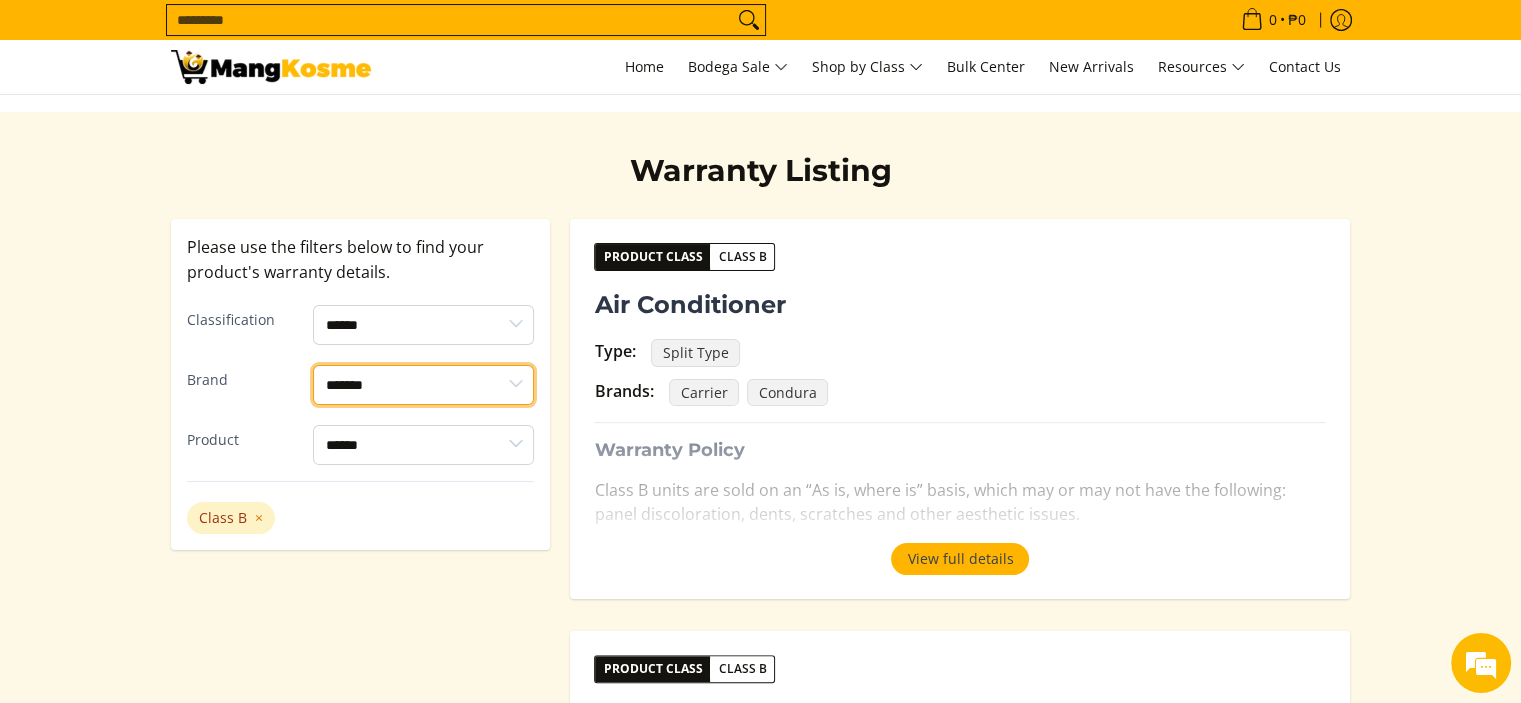 click on "****** ******* ******* ***" at bounding box center [423, 385] 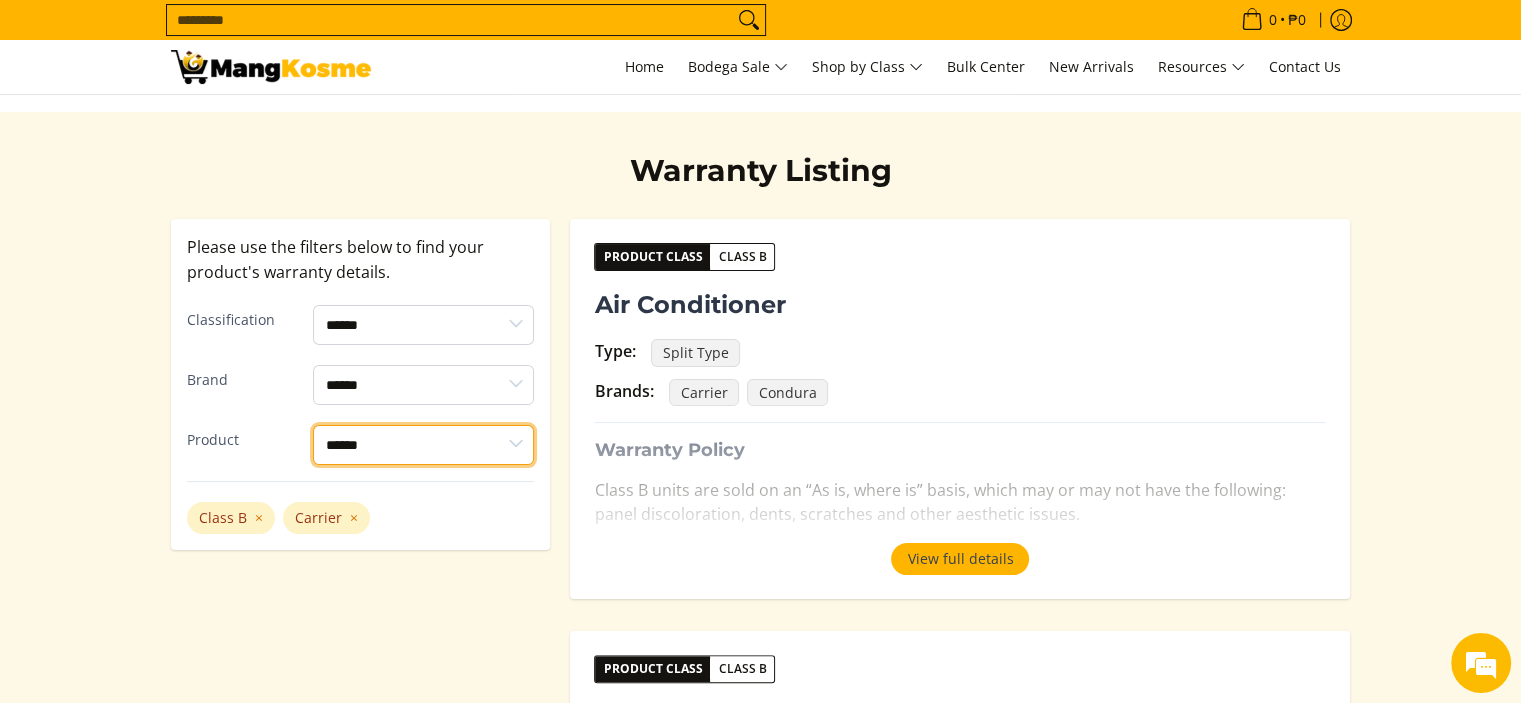 click on "**********" at bounding box center (423, 445) 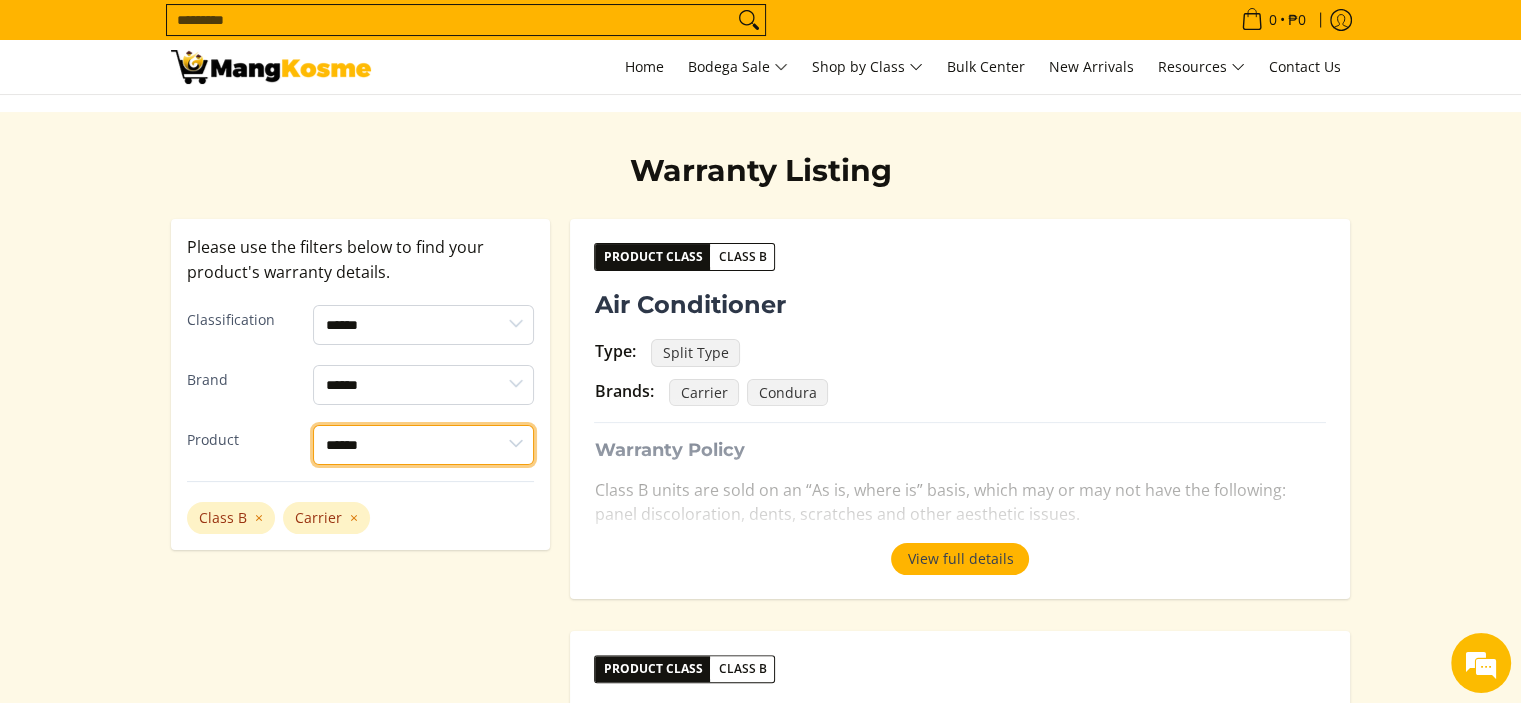 select on "**********" 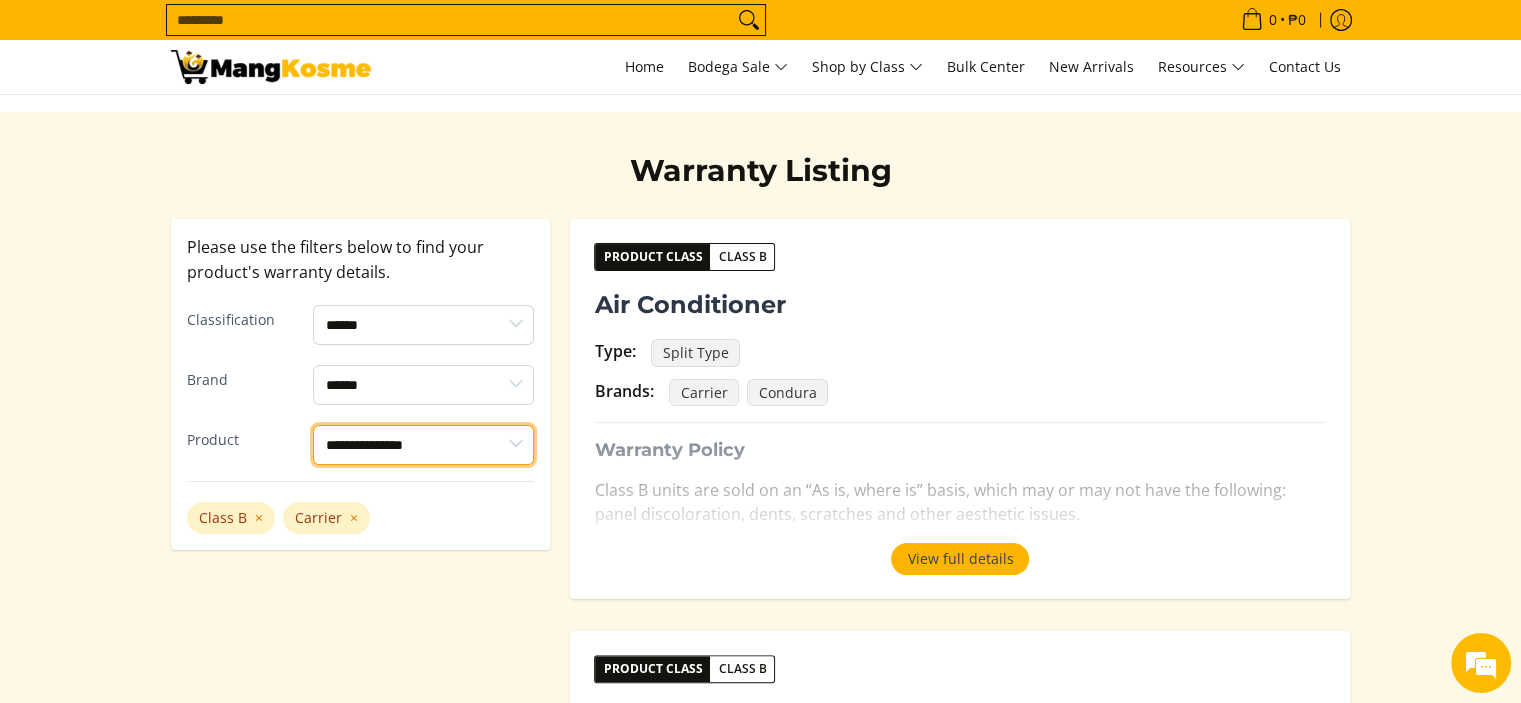 click on "**********" at bounding box center (423, 445) 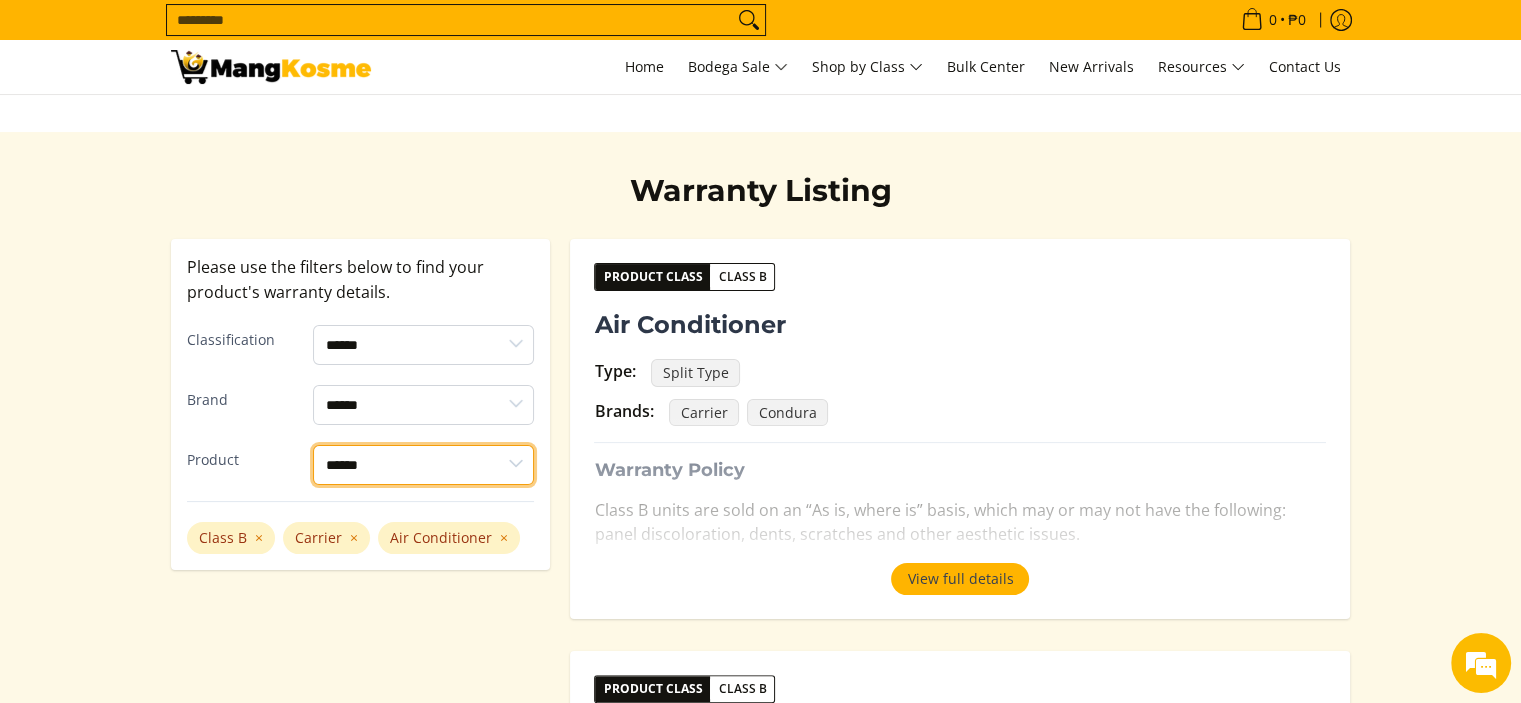 scroll, scrollTop: 400, scrollLeft: 0, axis: vertical 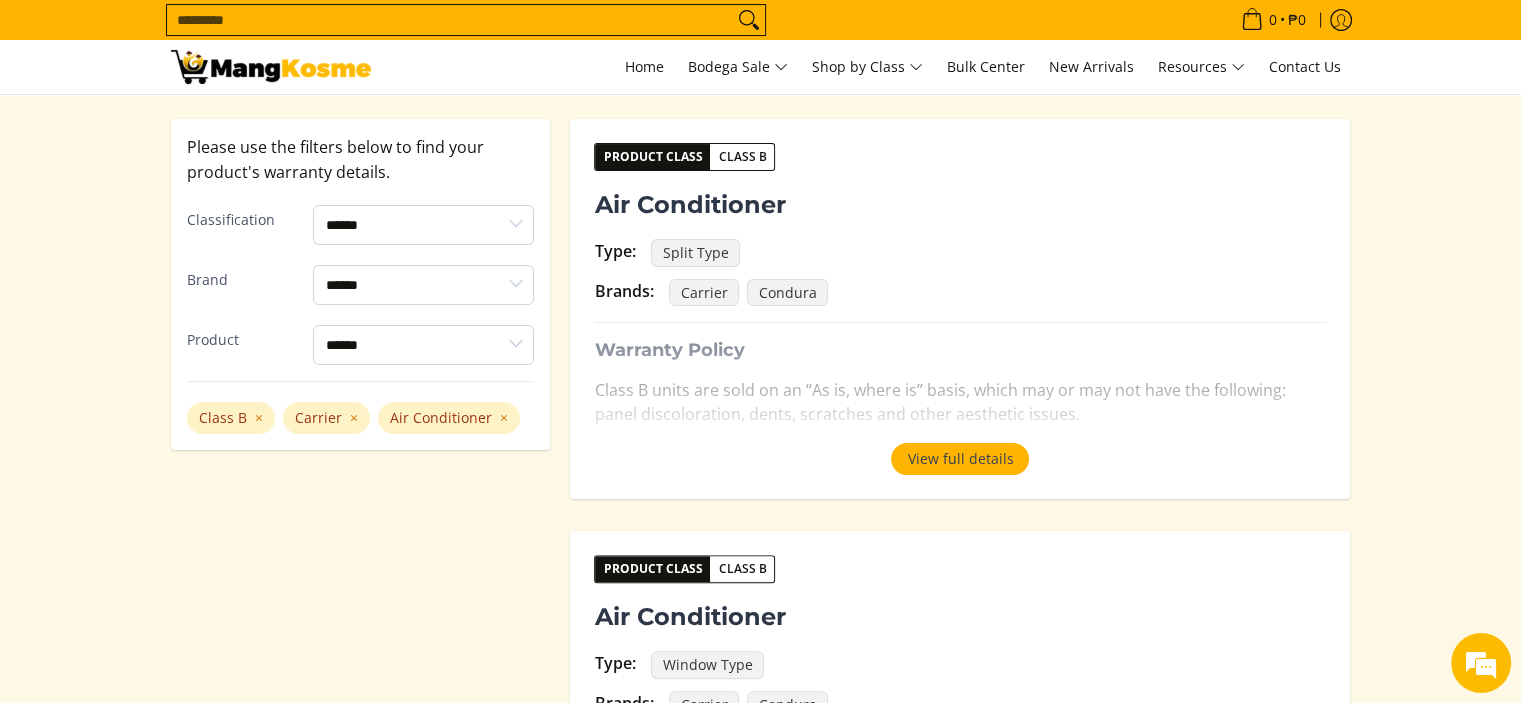 click on "Split Type" at bounding box center [695, 253] 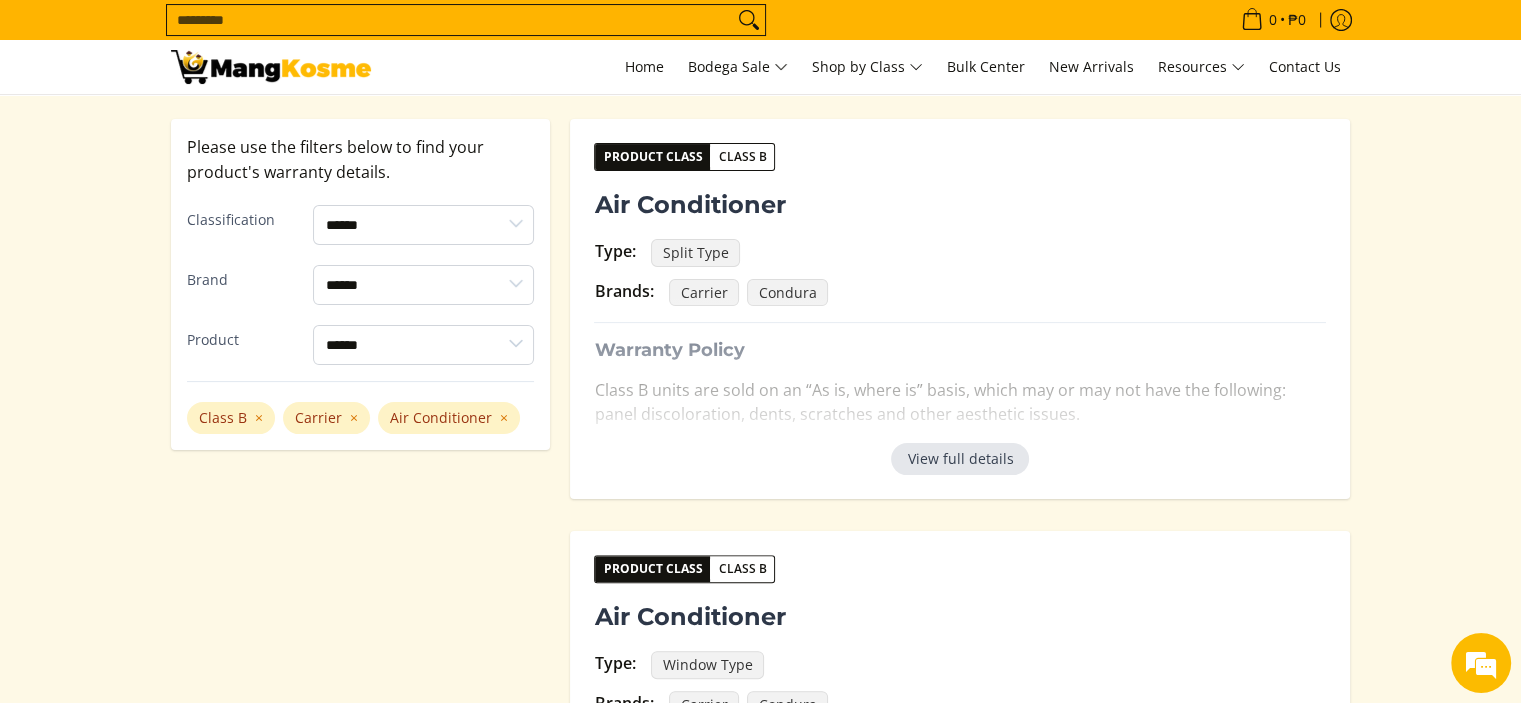 click on "View full details" at bounding box center (960, 459) 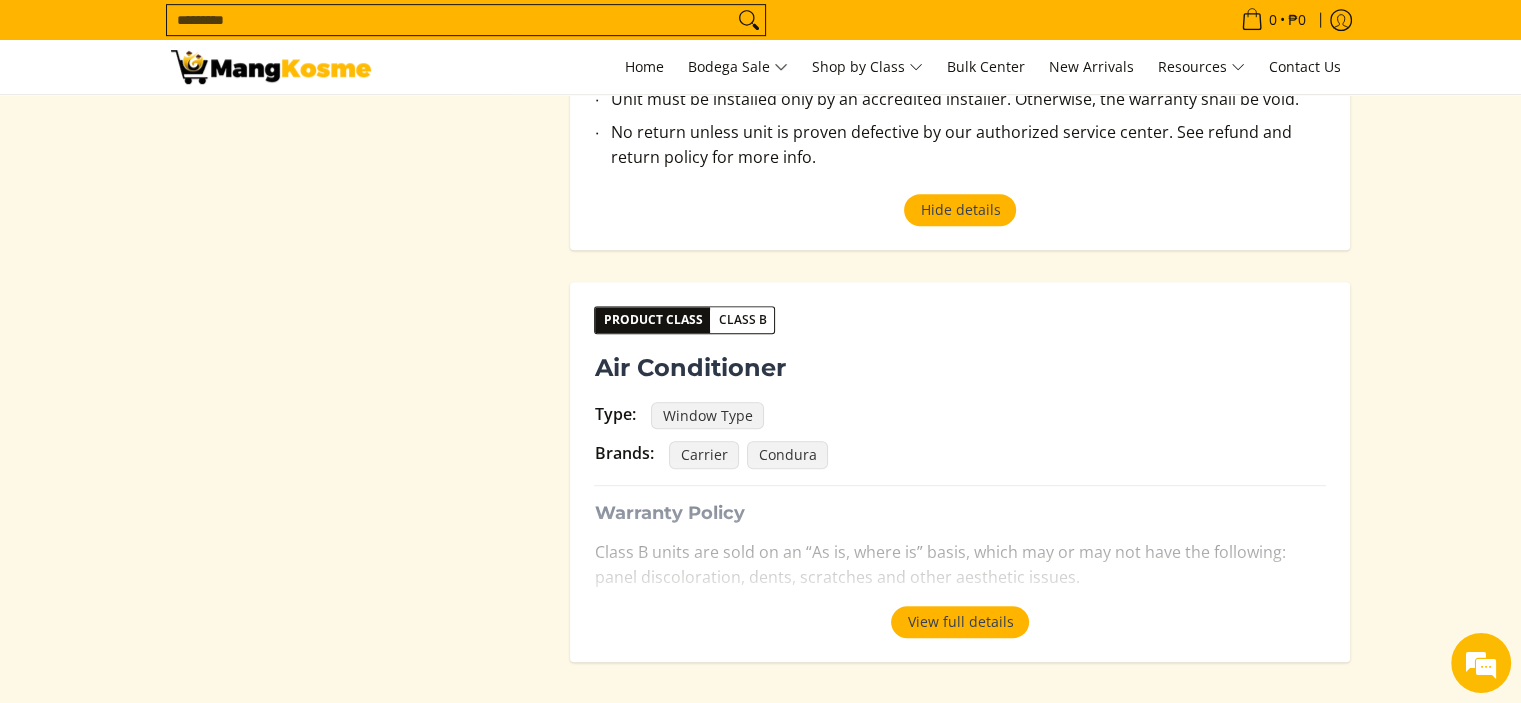 scroll, scrollTop: 1200, scrollLeft: 0, axis: vertical 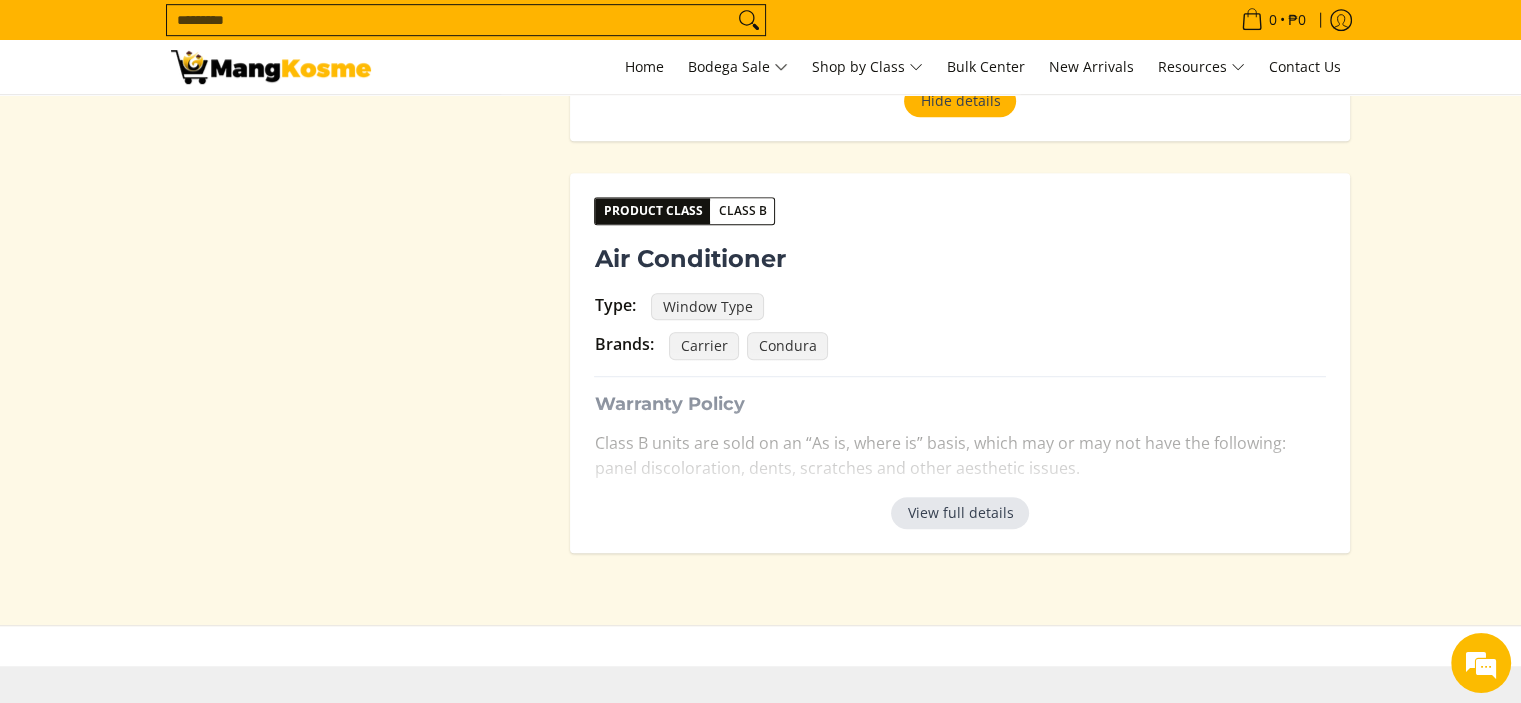 click on "View full details" at bounding box center (960, 513) 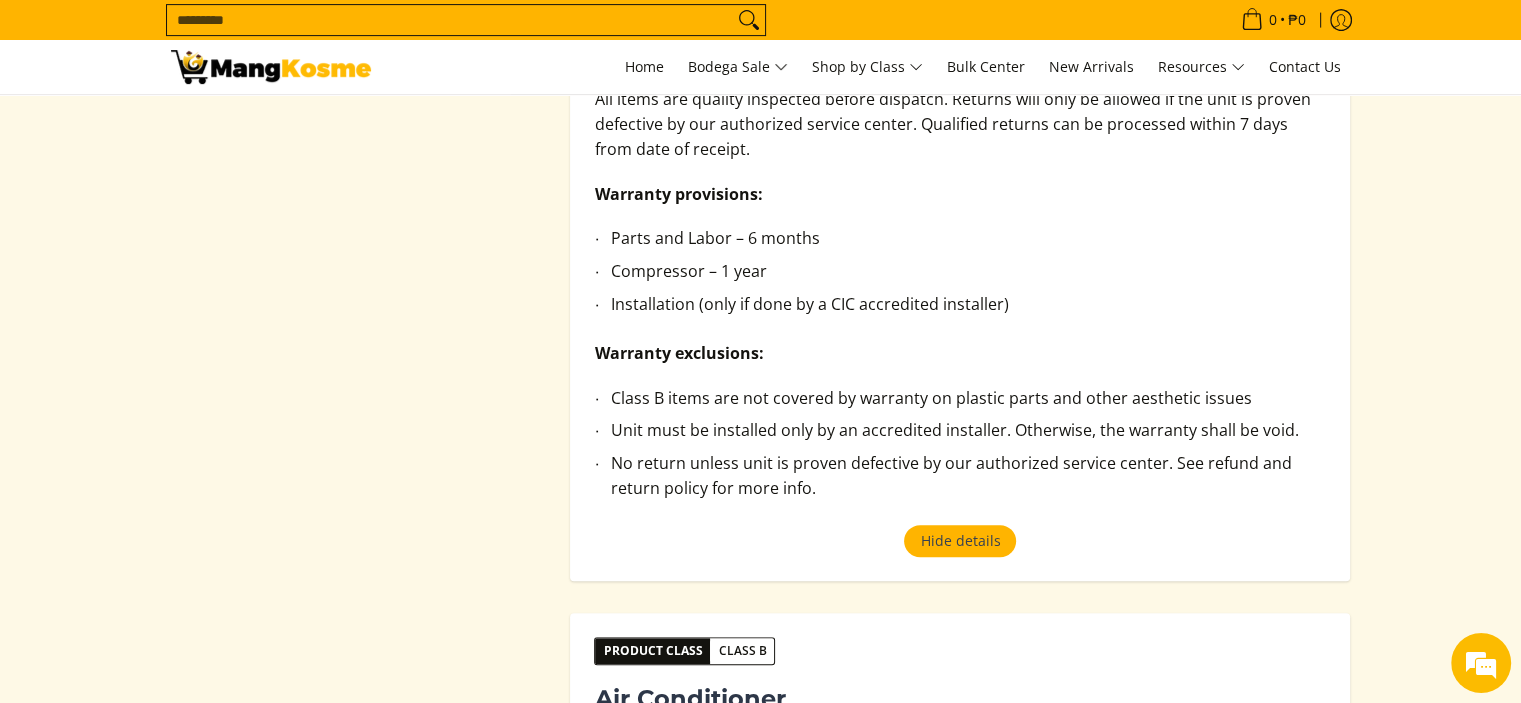 scroll, scrollTop: 660, scrollLeft: 0, axis: vertical 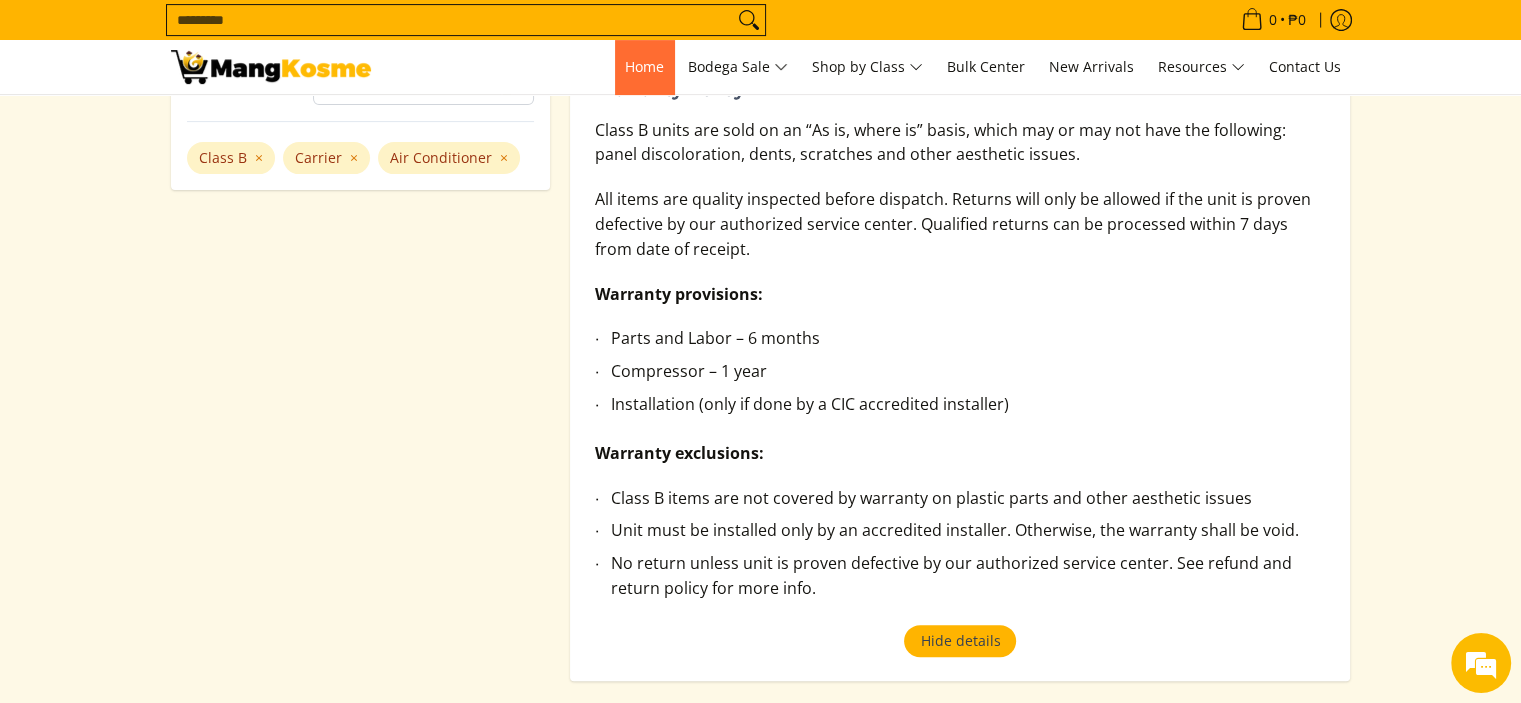 click on "Home" at bounding box center (644, 66) 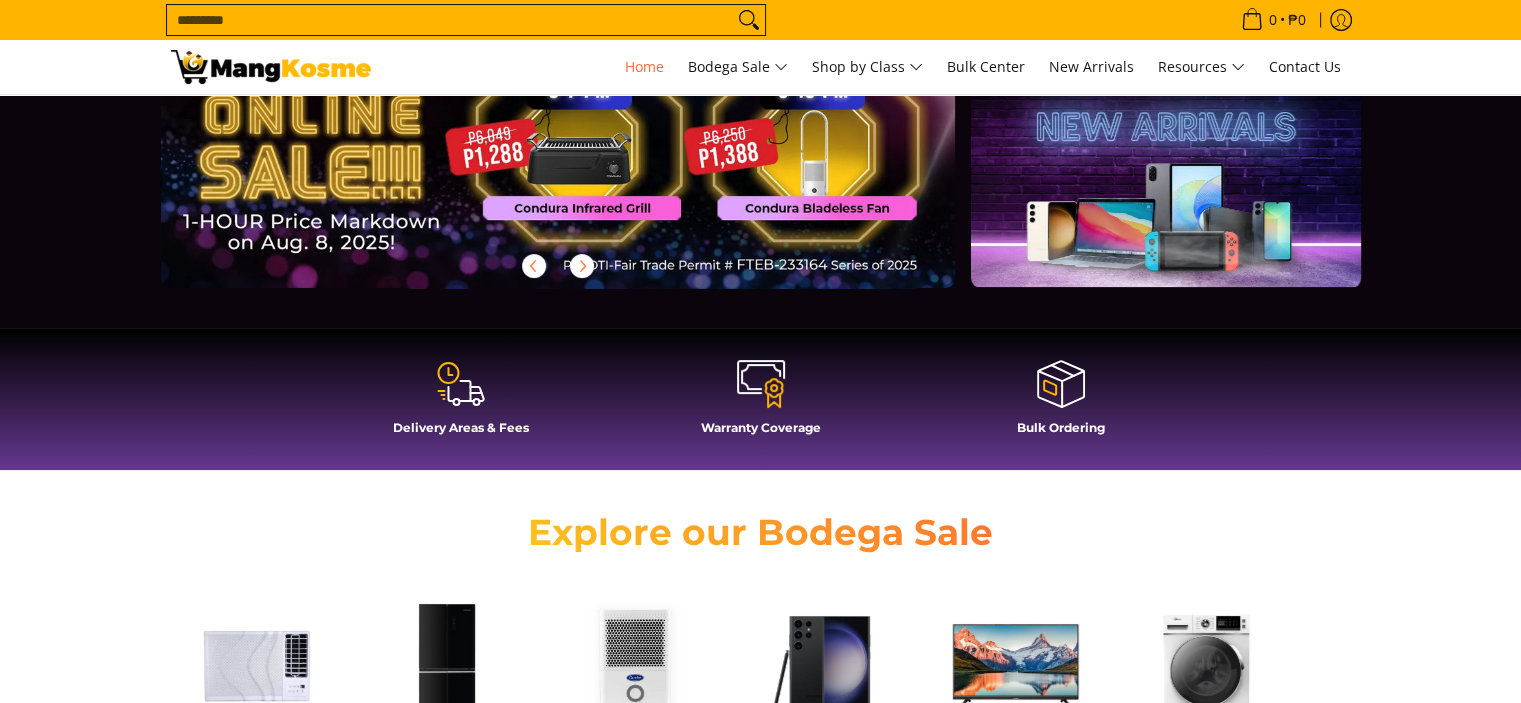 scroll, scrollTop: 300, scrollLeft: 0, axis: vertical 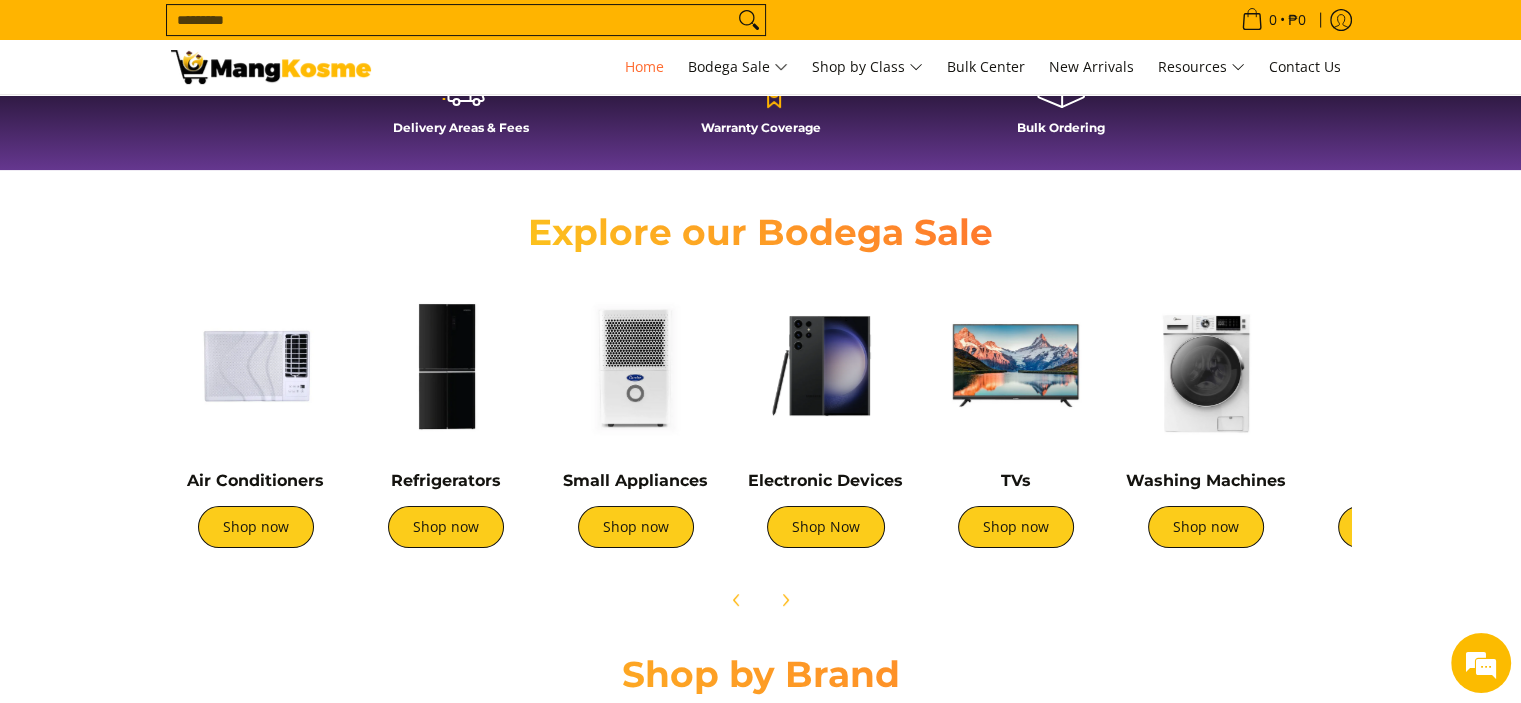 click at bounding box center [256, 366] 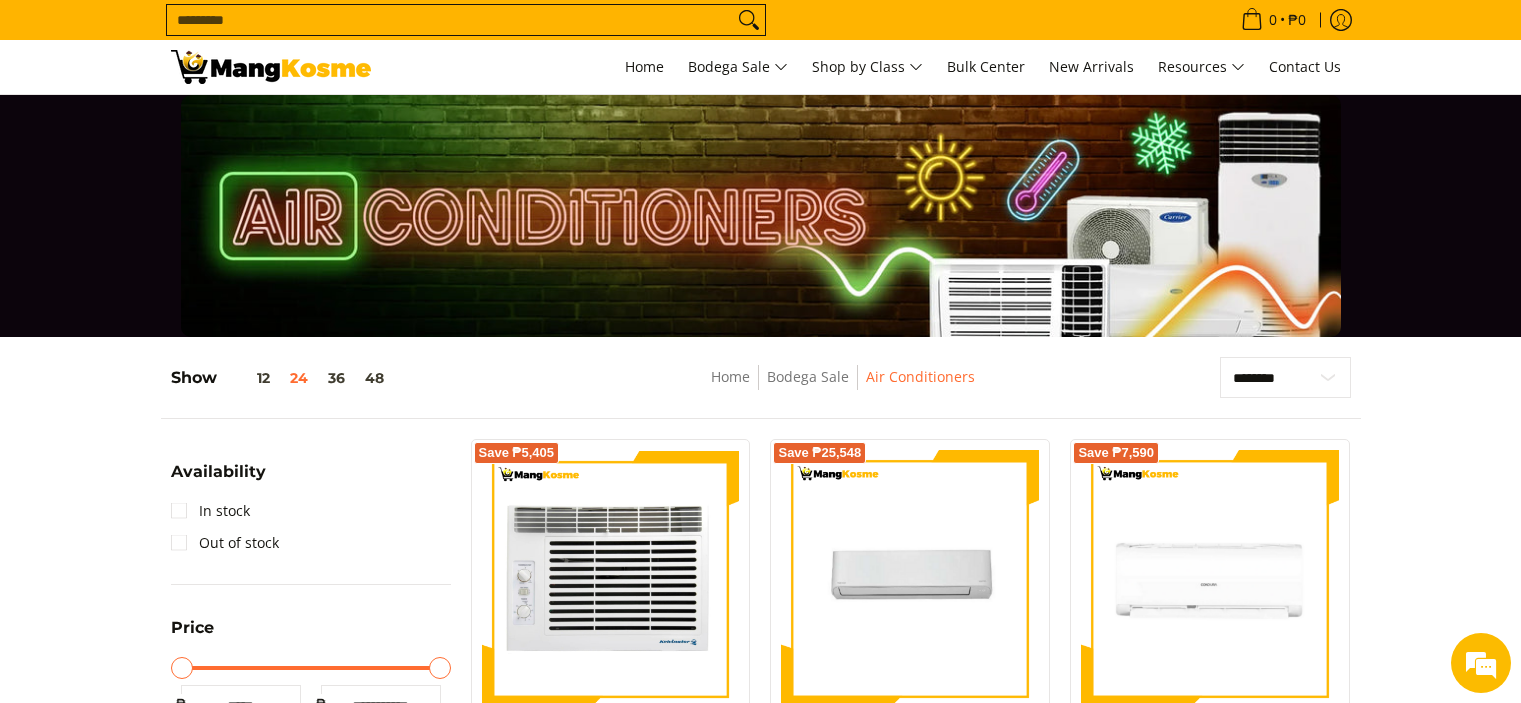 scroll, scrollTop: 200, scrollLeft: 0, axis: vertical 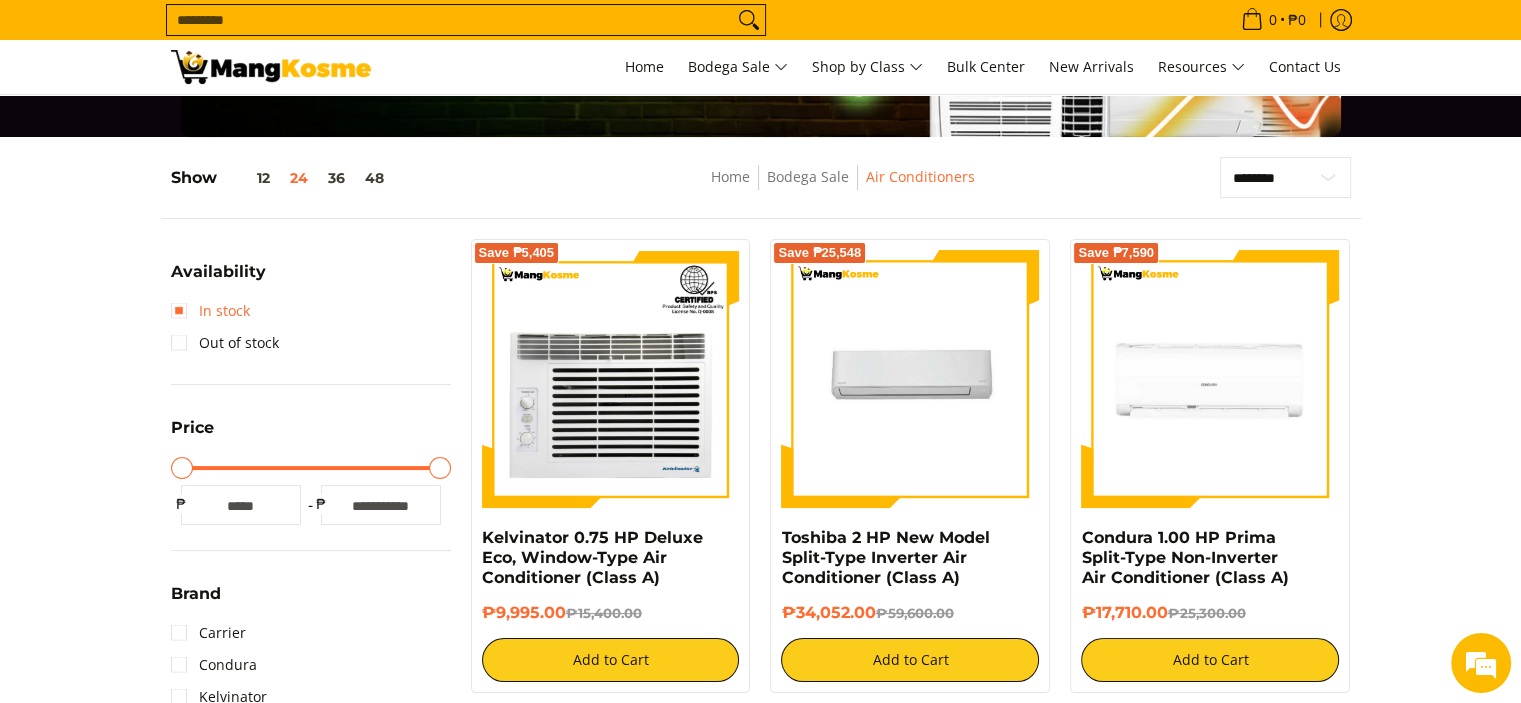click on "In stock" at bounding box center (210, 311) 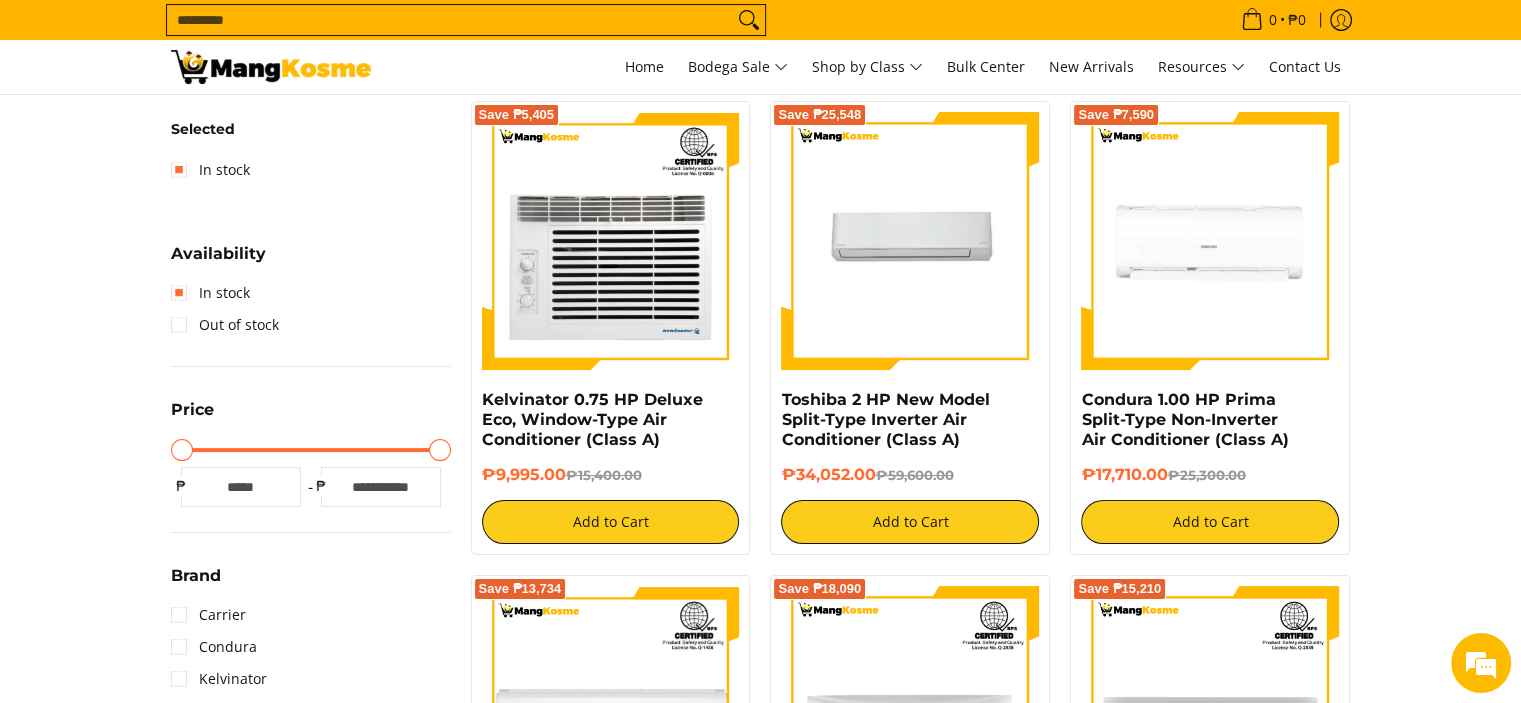 scroll, scrollTop: 461, scrollLeft: 0, axis: vertical 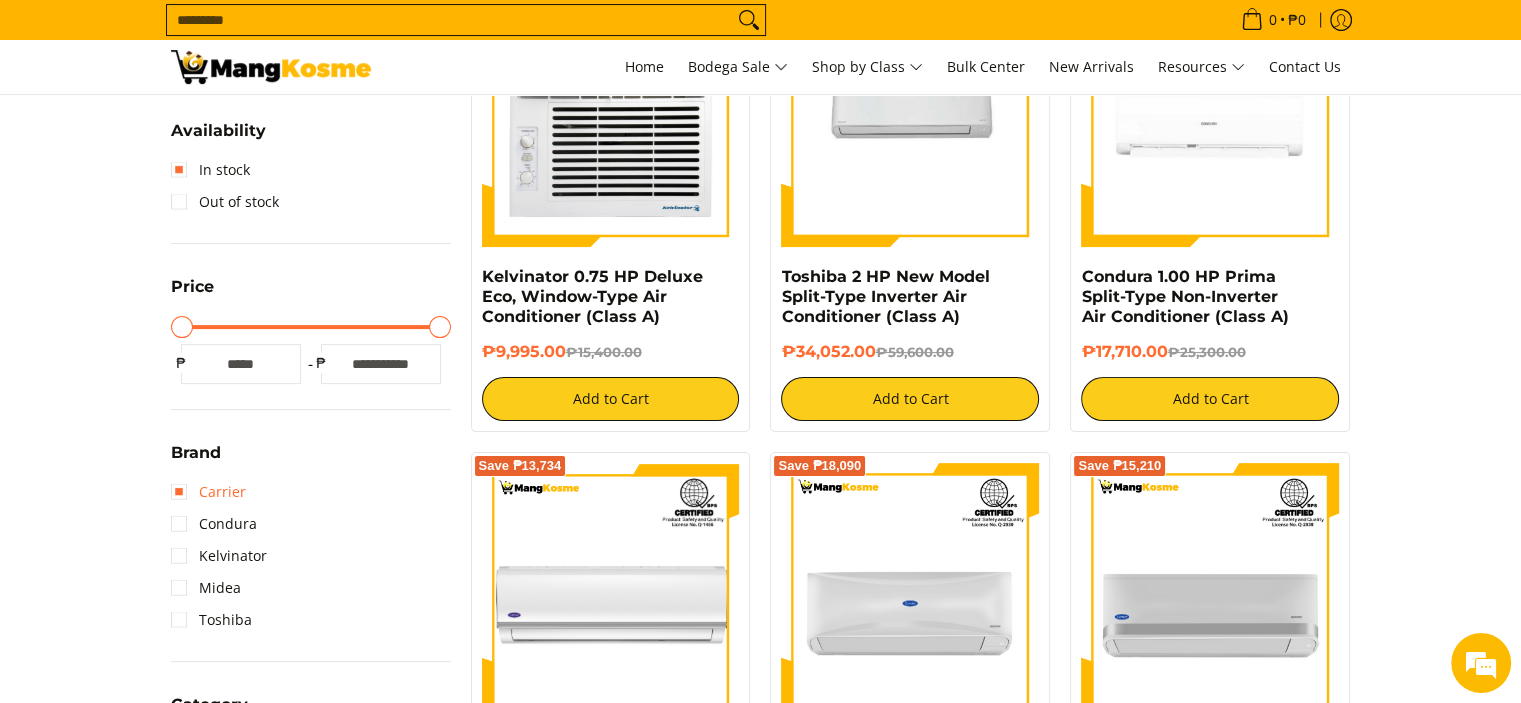 click on "Carrier" at bounding box center [208, 492] 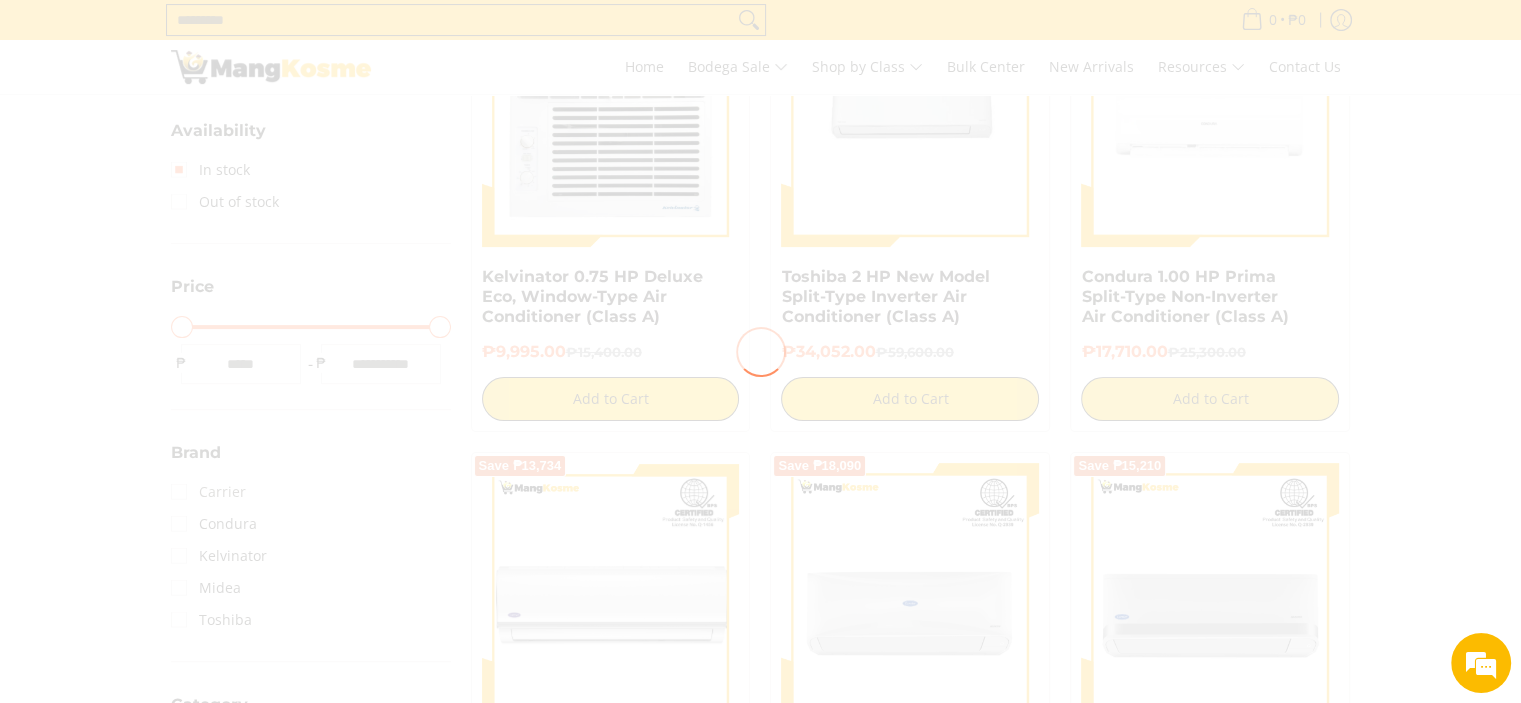 scroll, scrollTop: 0, scrollLeft: 0, axis: both 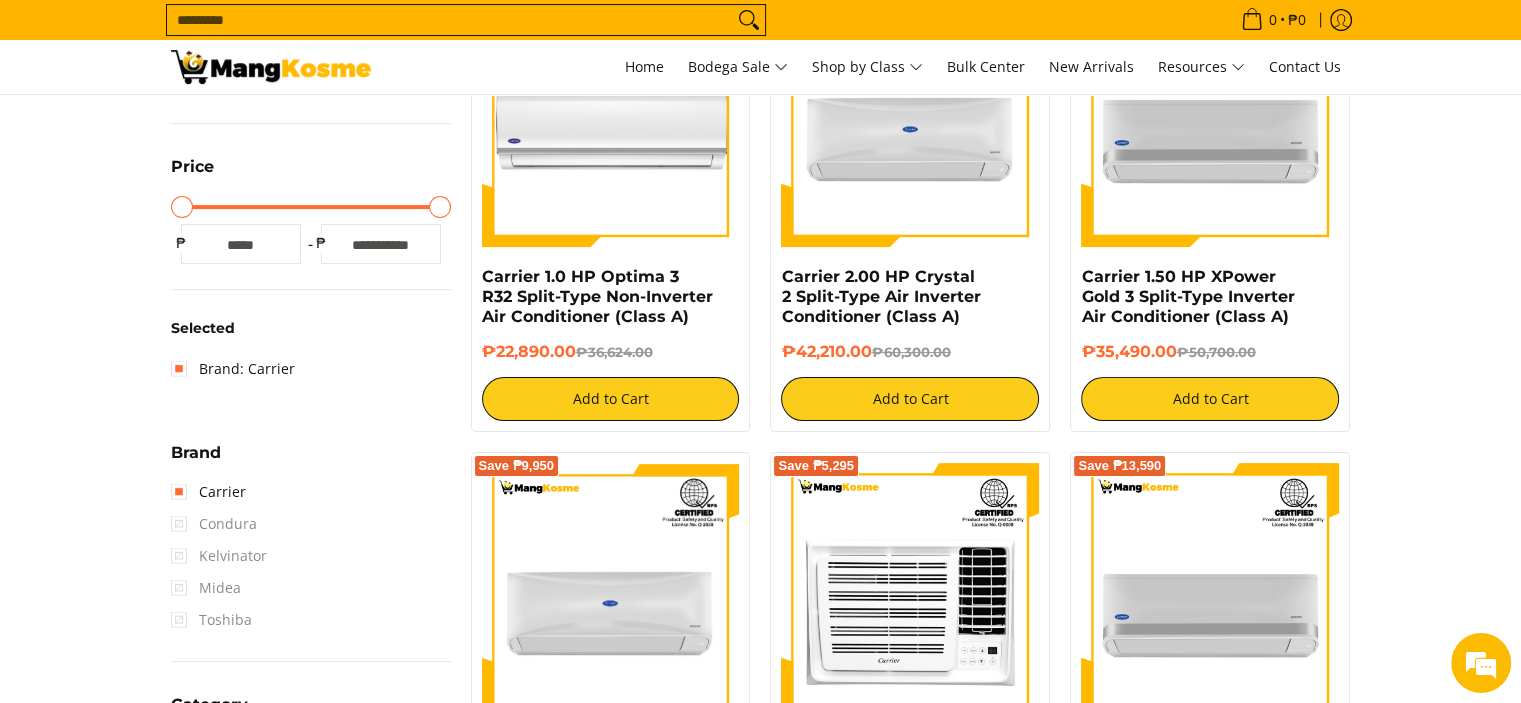 click on "Condura" at bounding box center [214, 524] 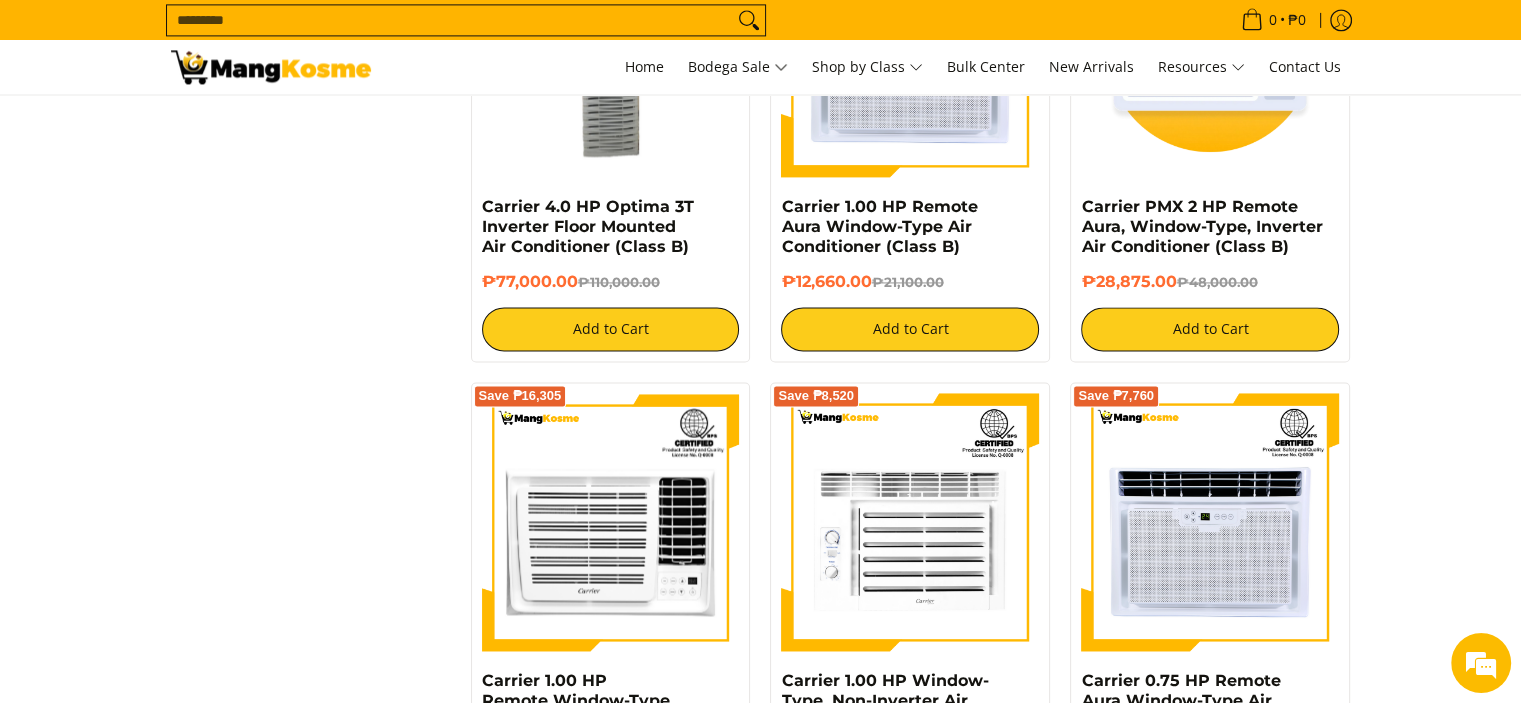 scroll, scrollTop: 3161, scrollLeft: 0, axis: vertical 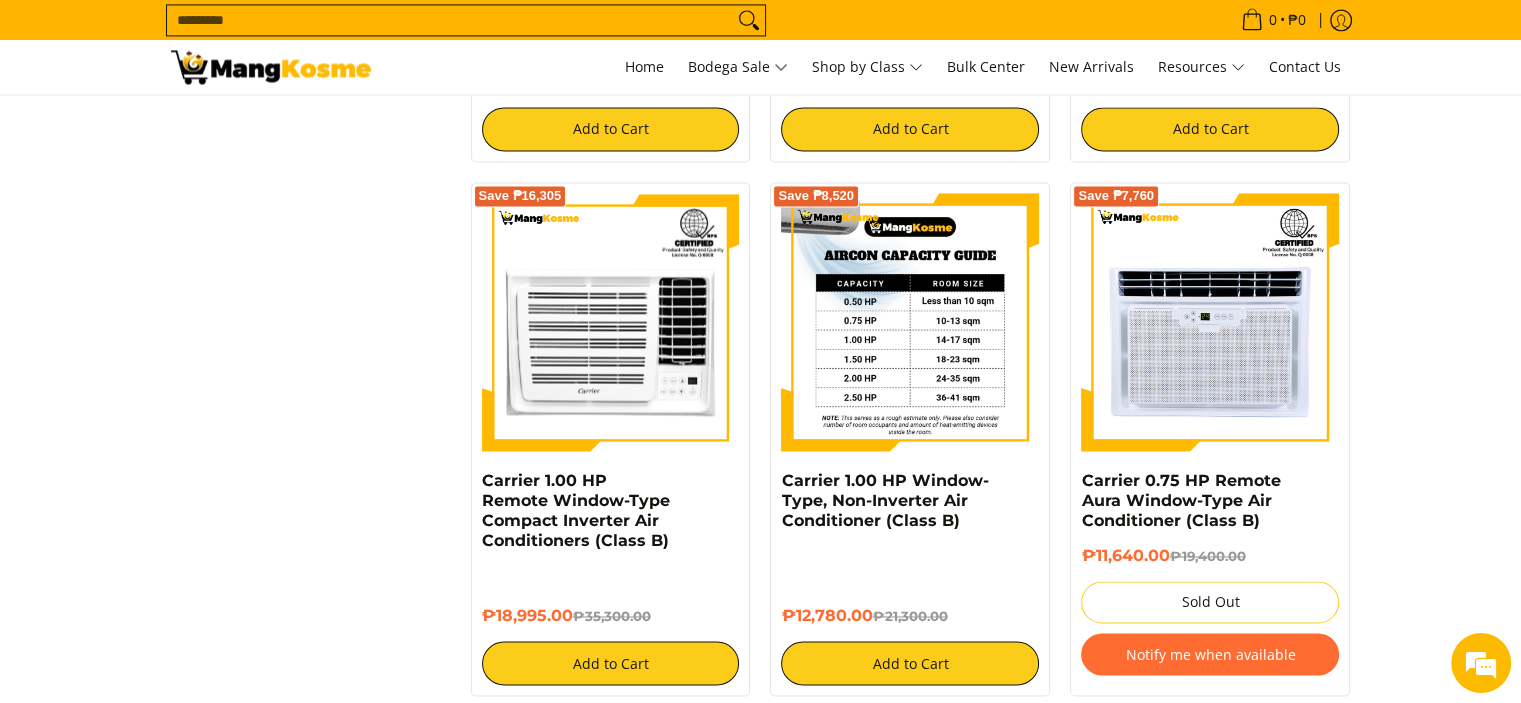 click at bounding box center [910, 322] 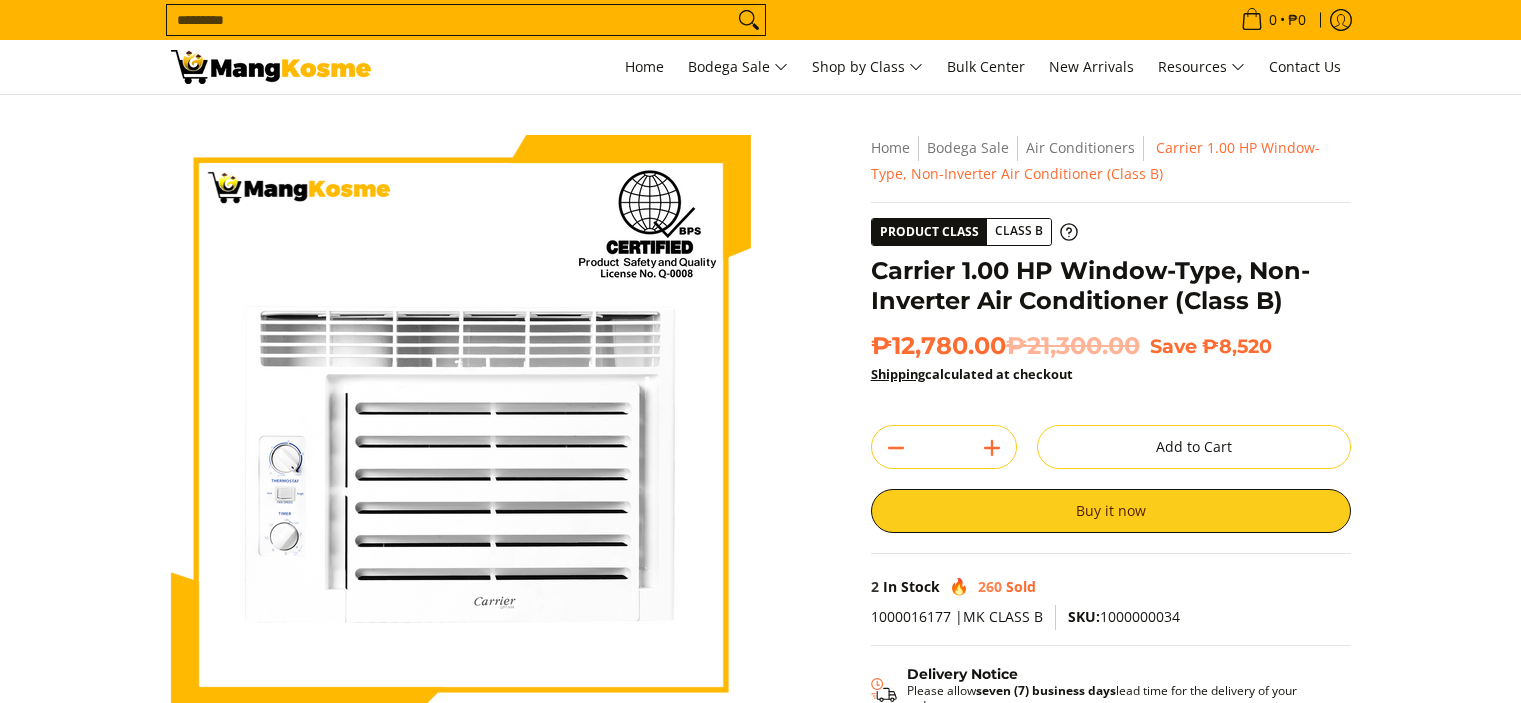scroll, scrollTop: 0, scrollLeft: 0, axis: both 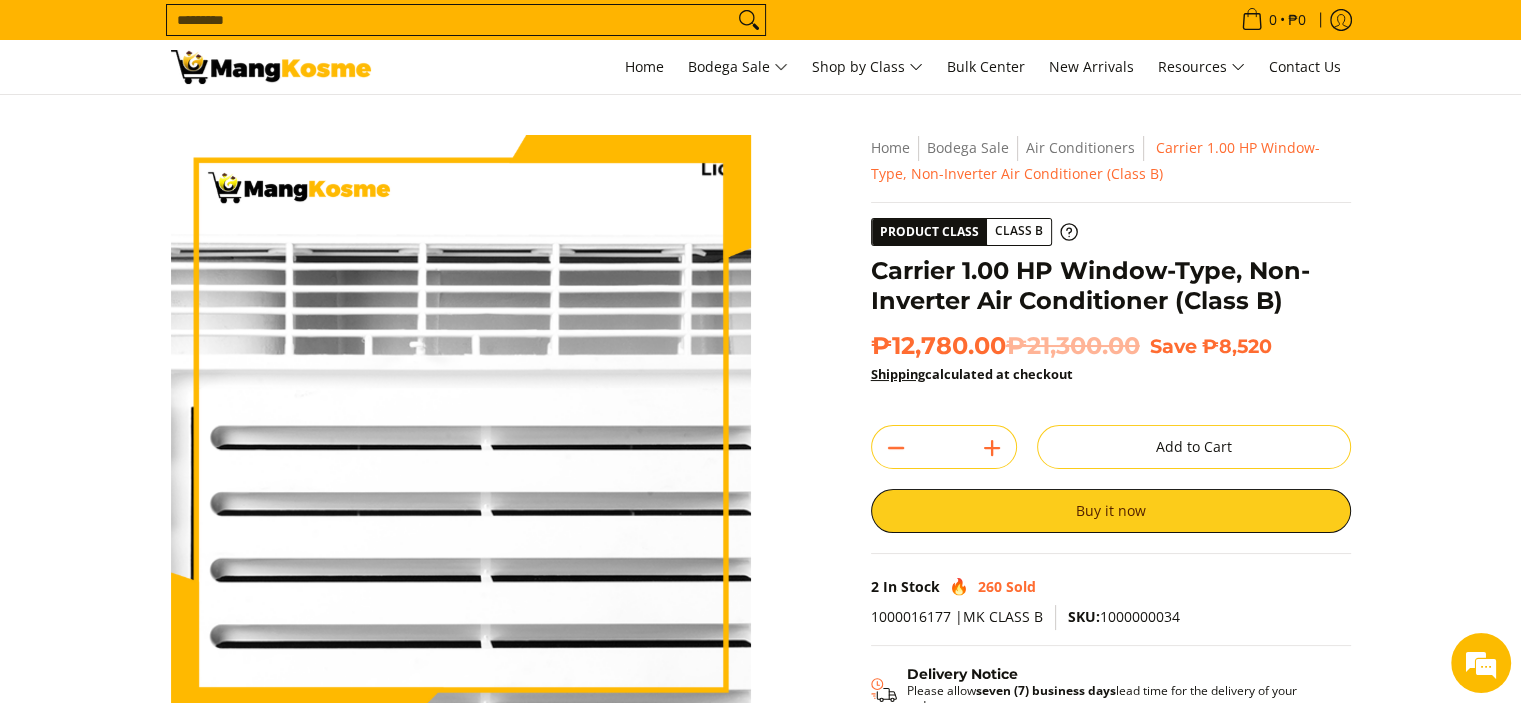 click at bounding box center (461, 425) 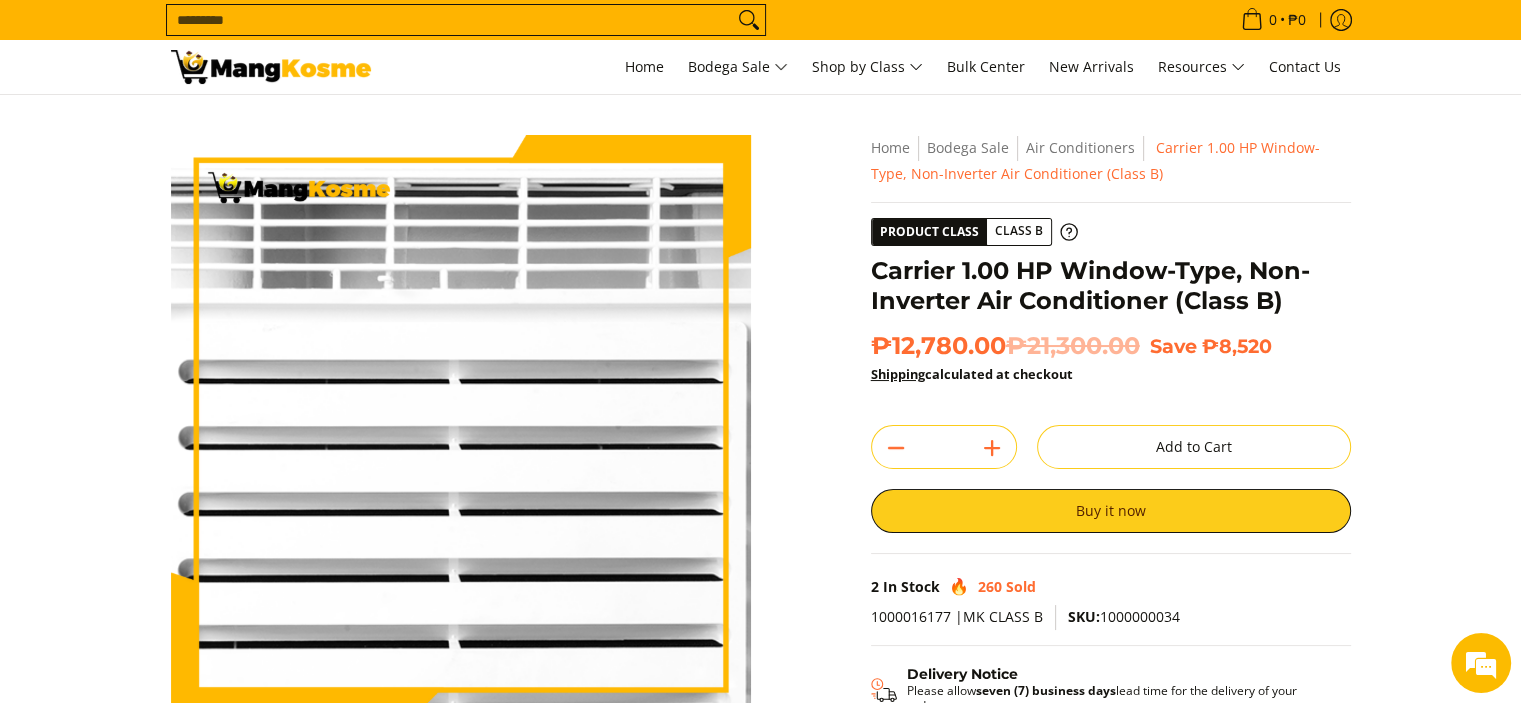 click at bounding box center (461, 425) 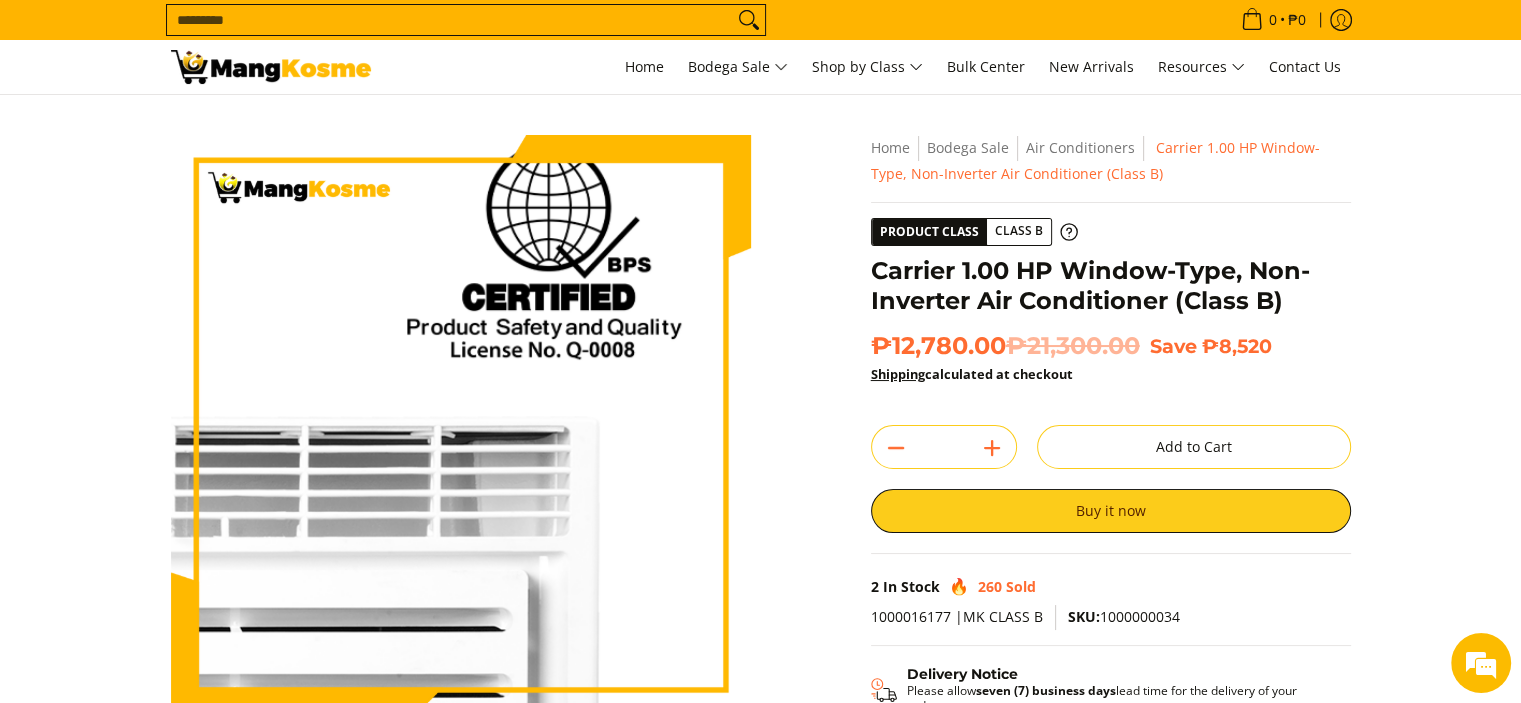 click at bounding box center (461, 425) 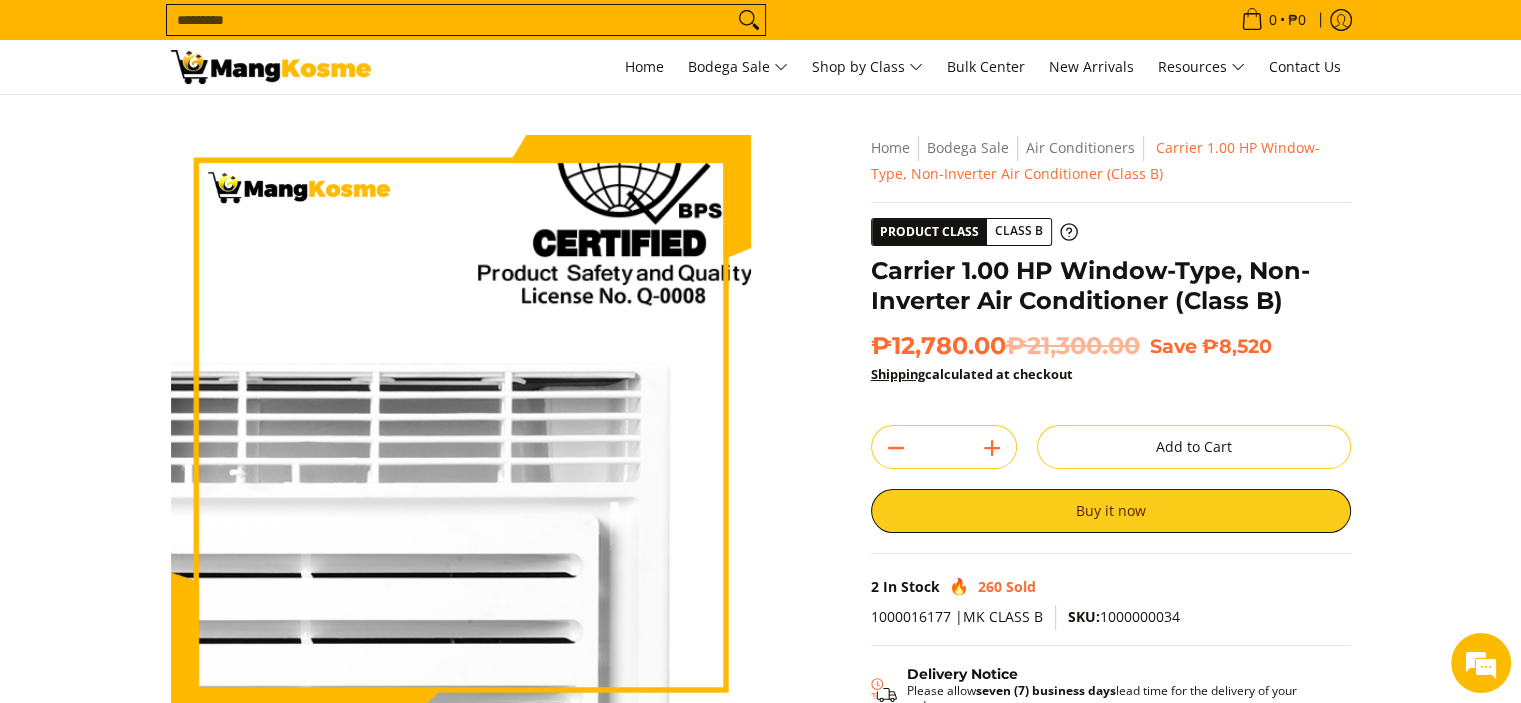 click at bounding box center (461, 425) 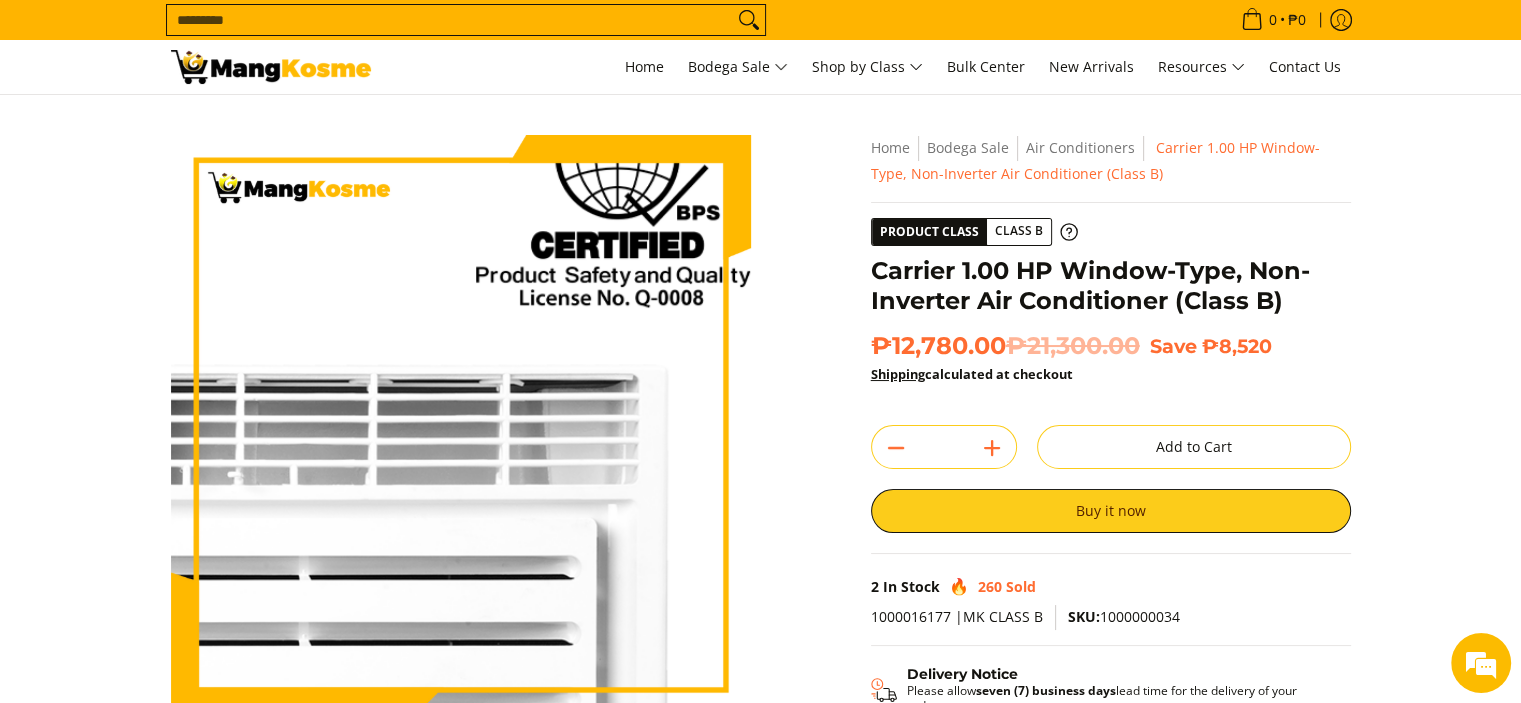 click at bounding box center [461, 425] 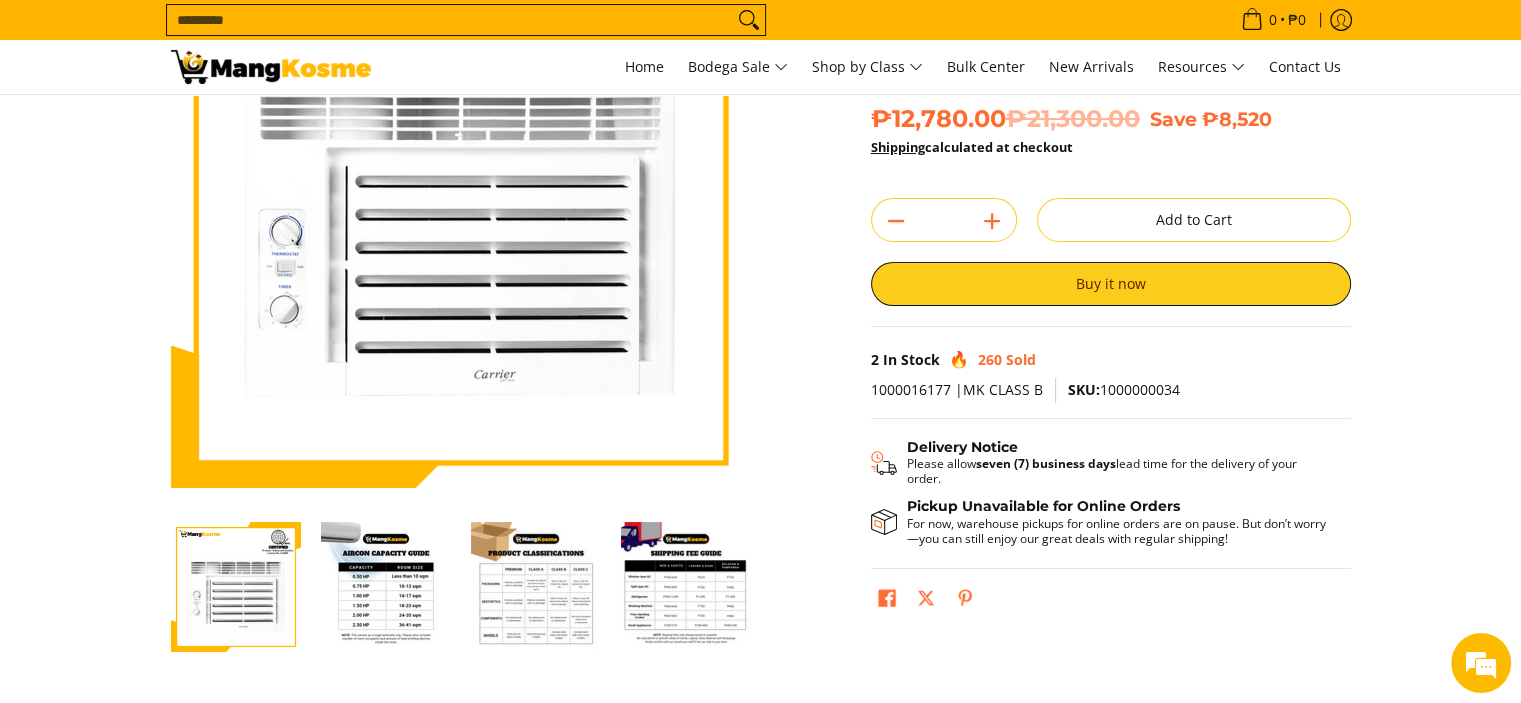 scroll, scrollTop: 300, scrollLeft: 0, axis: vertical 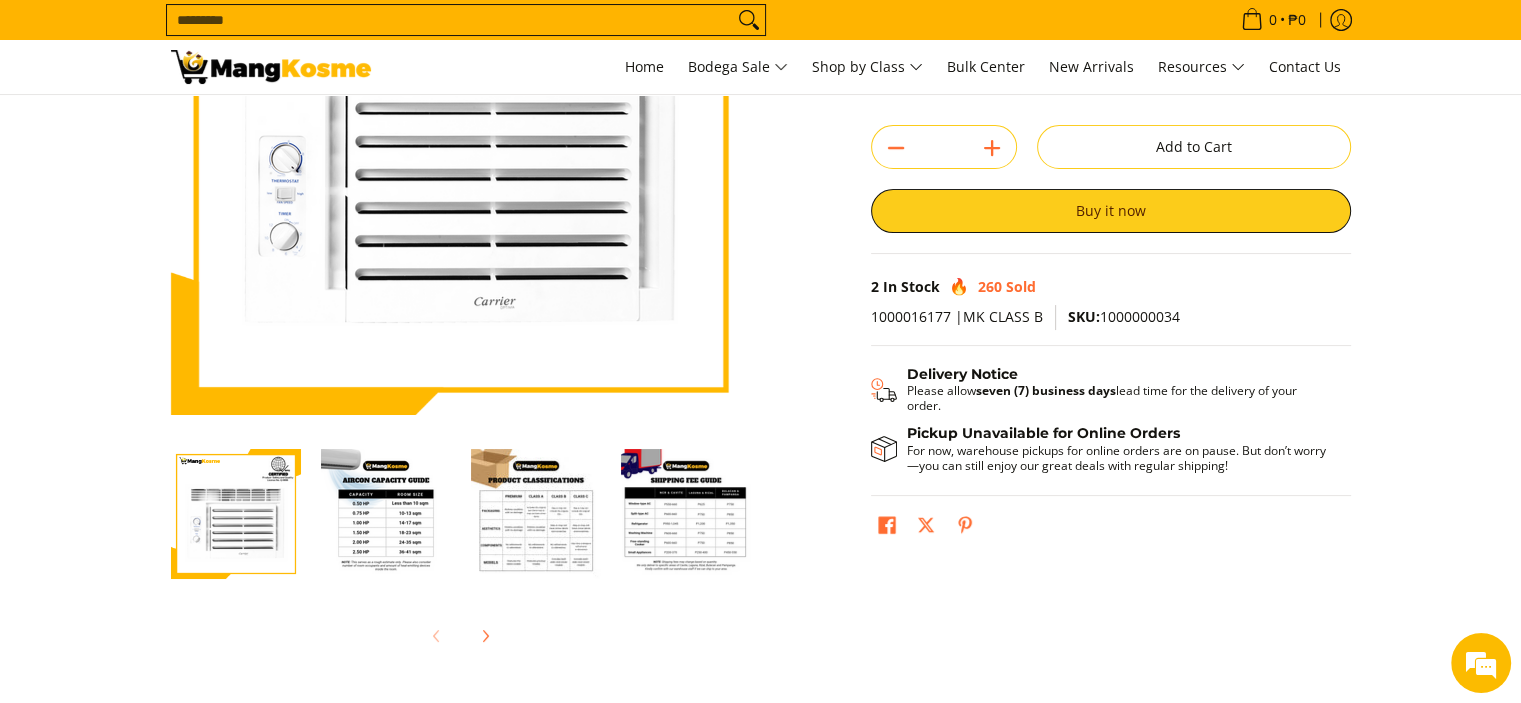 click at bounding box center [536, 514] 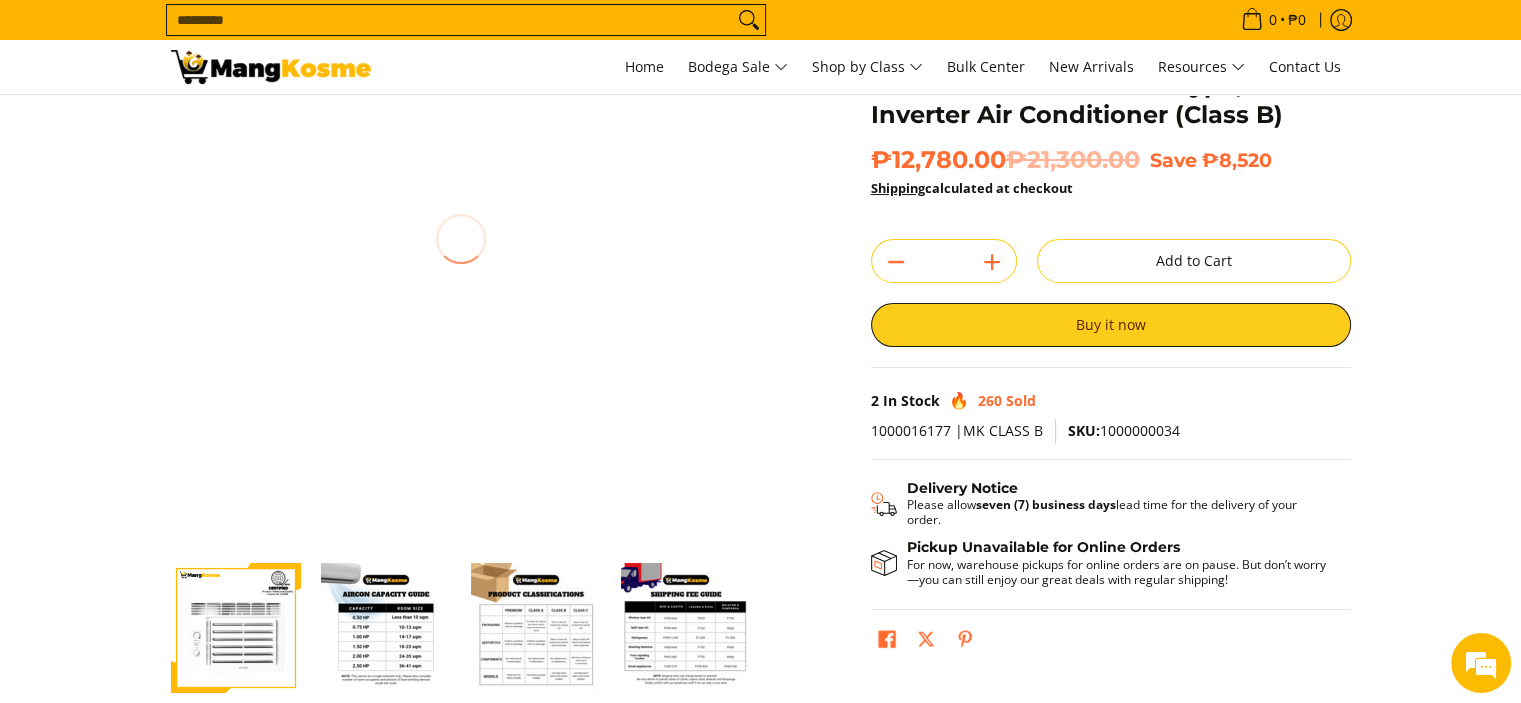 scroll, scrollTop: 100, scrollLeft: 0, axis: vertical 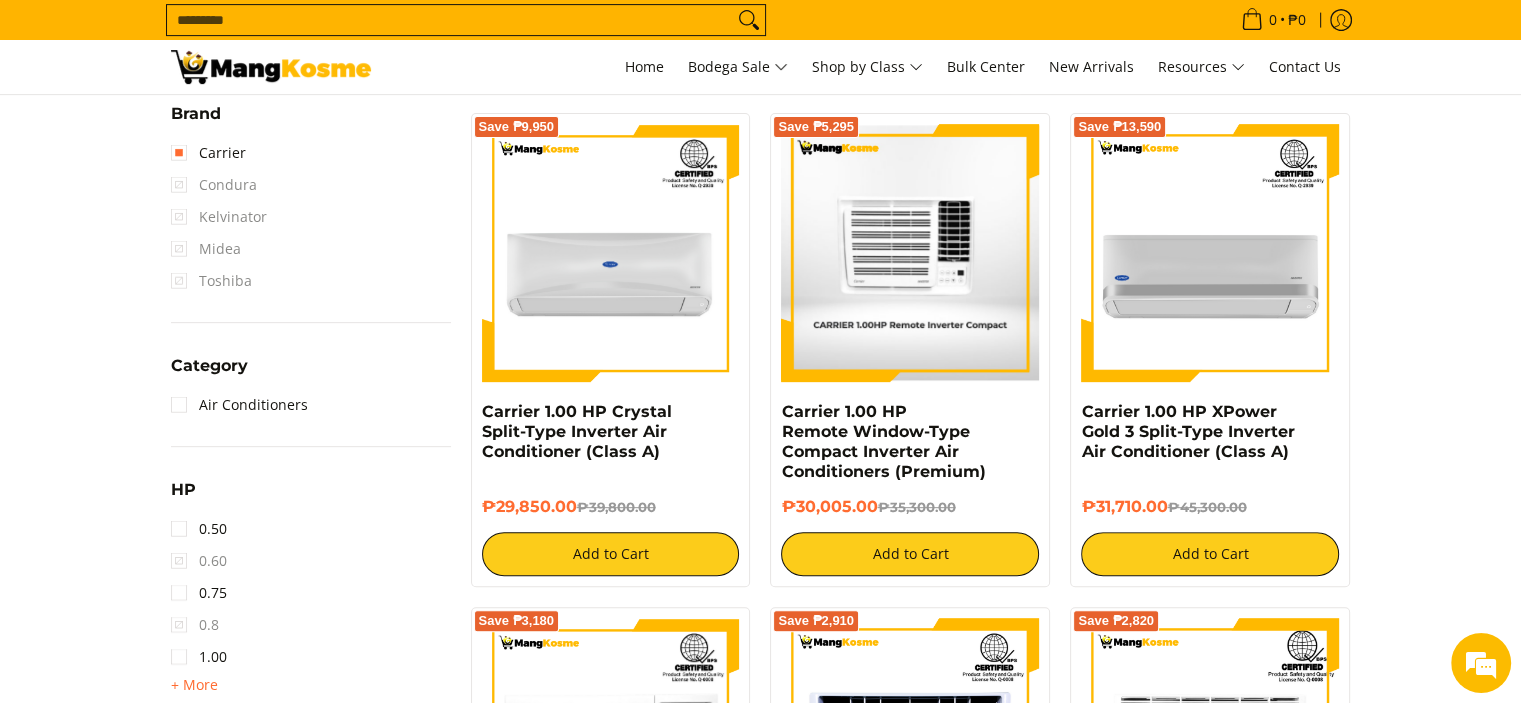 click at bounding box center (910, 253) 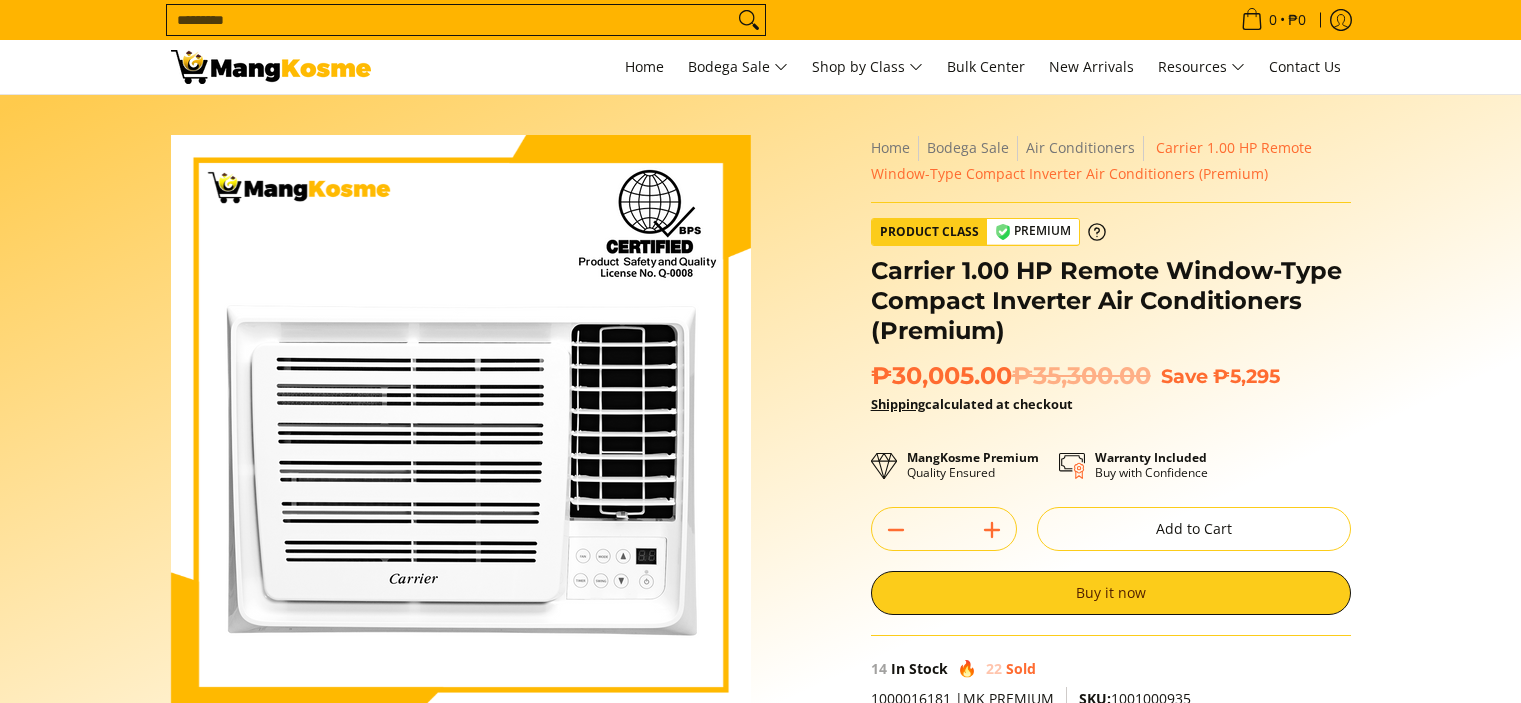 scroll, scrollTop: 0, scrollLeft: 0, axis: both 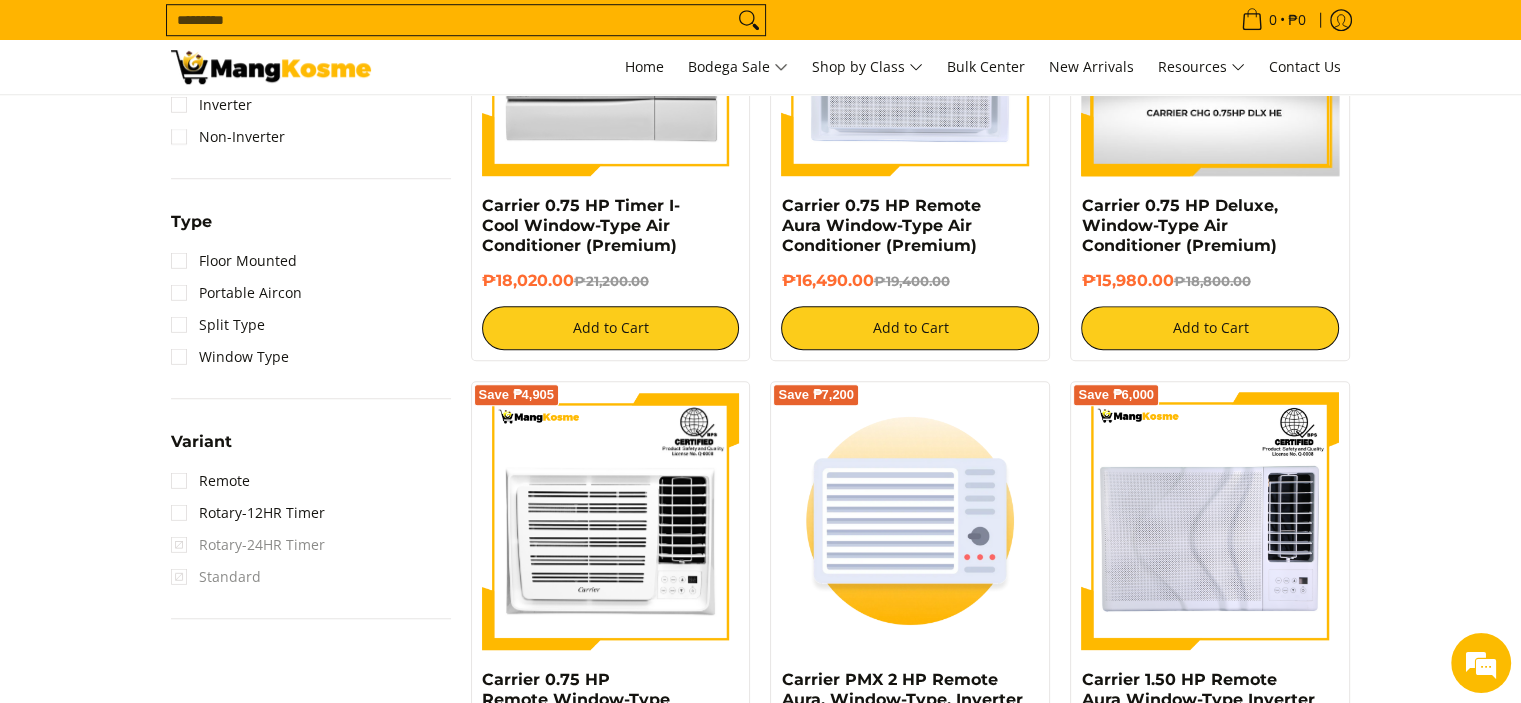 click at bounding box center [1210, 47] 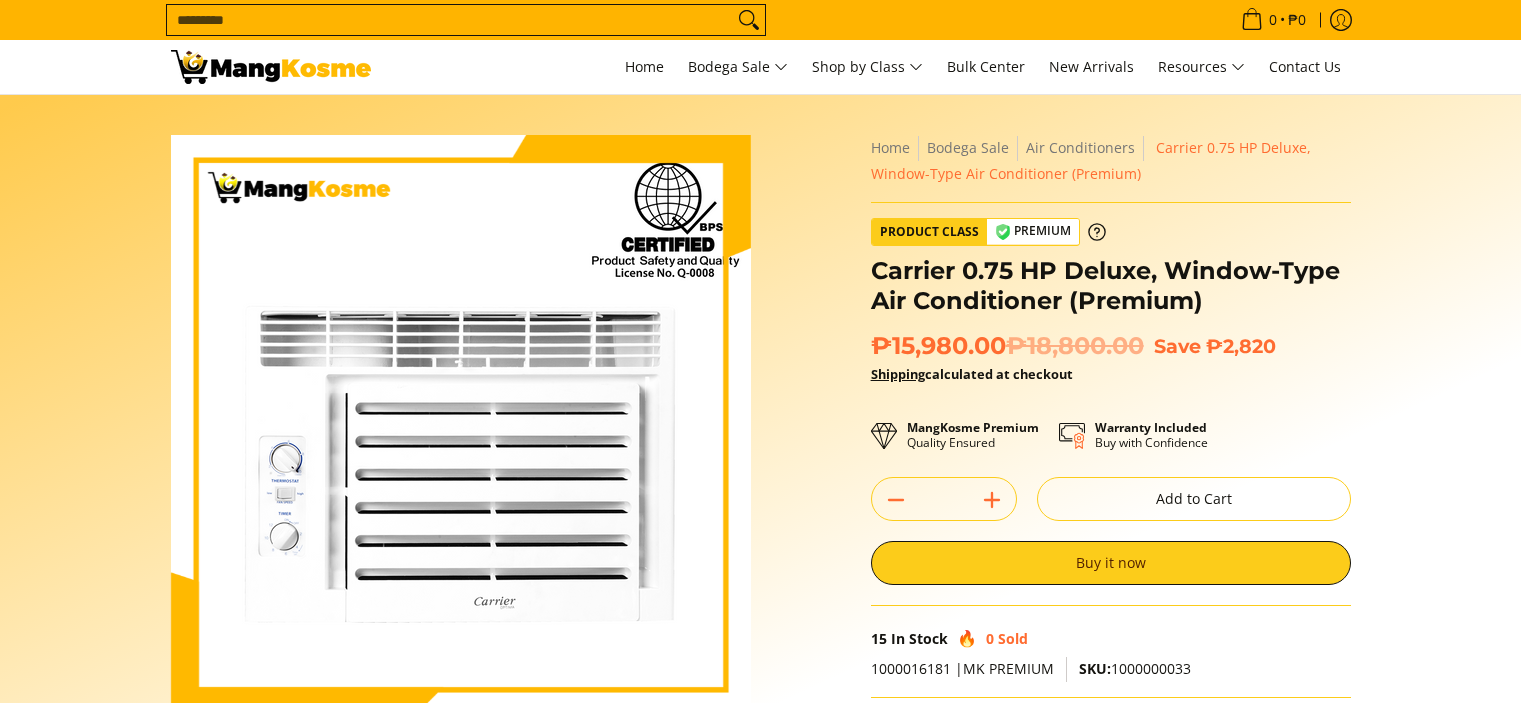 scroll, scrollTop: 0, scrollLeft: 0, axis: both 